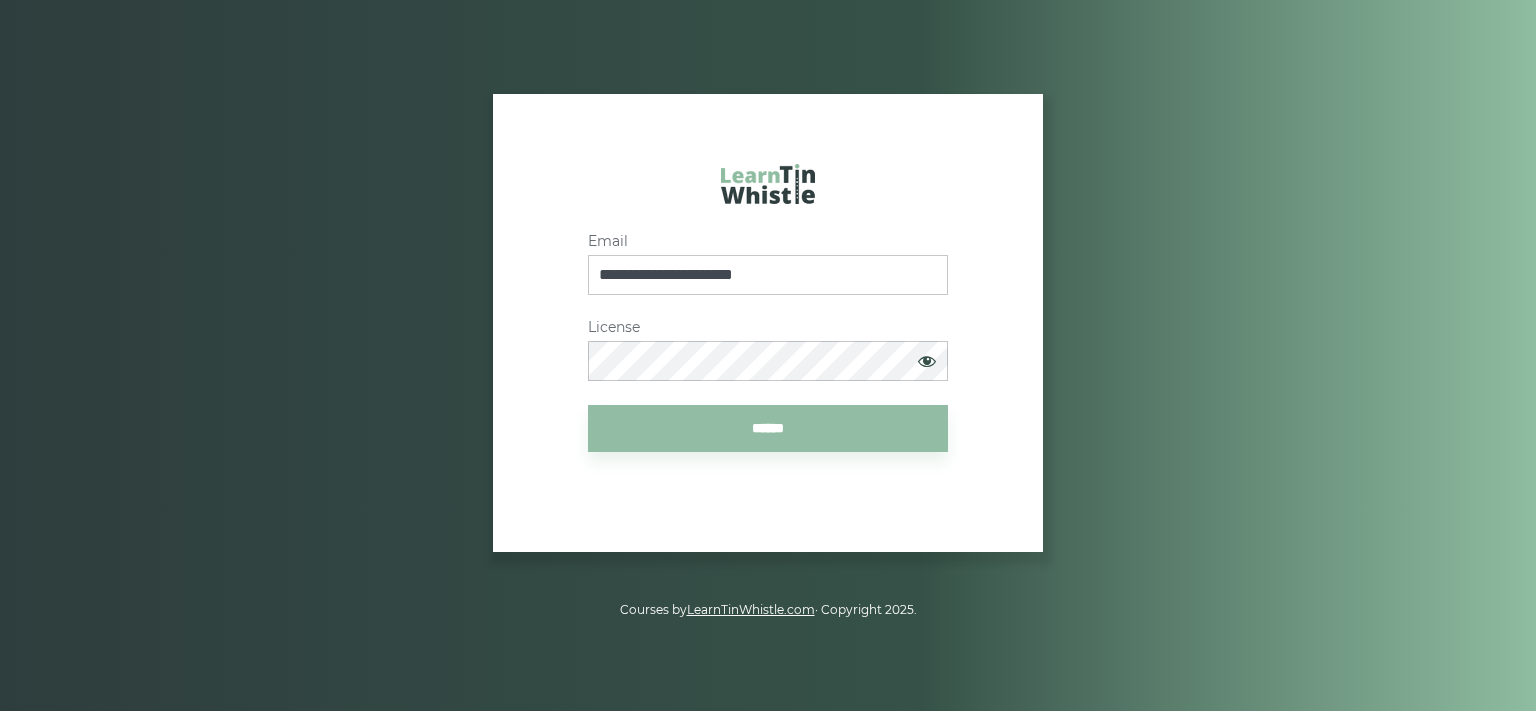 scroll, scrollTop: 0, scrollLeft: 0, axis: both 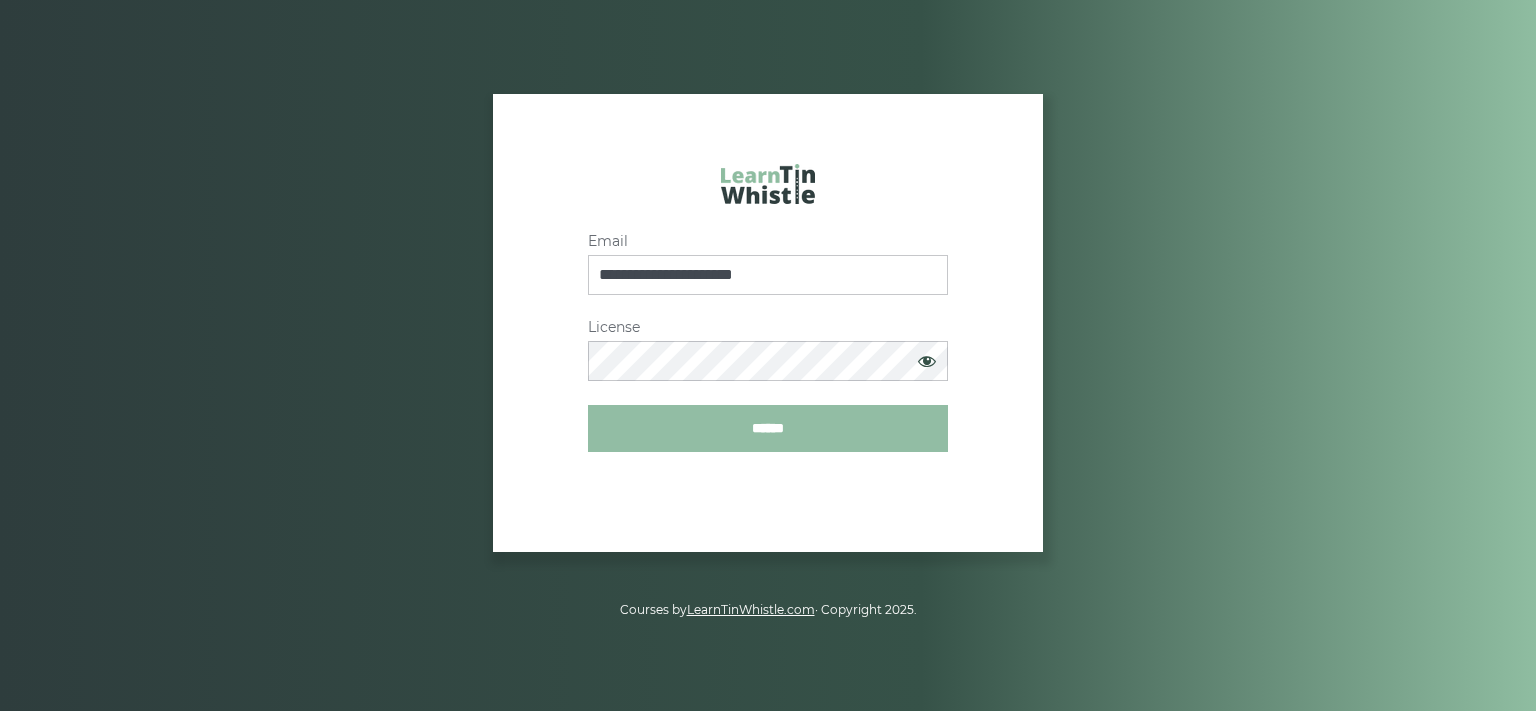 click on "******" at bounding box center (768, 428) 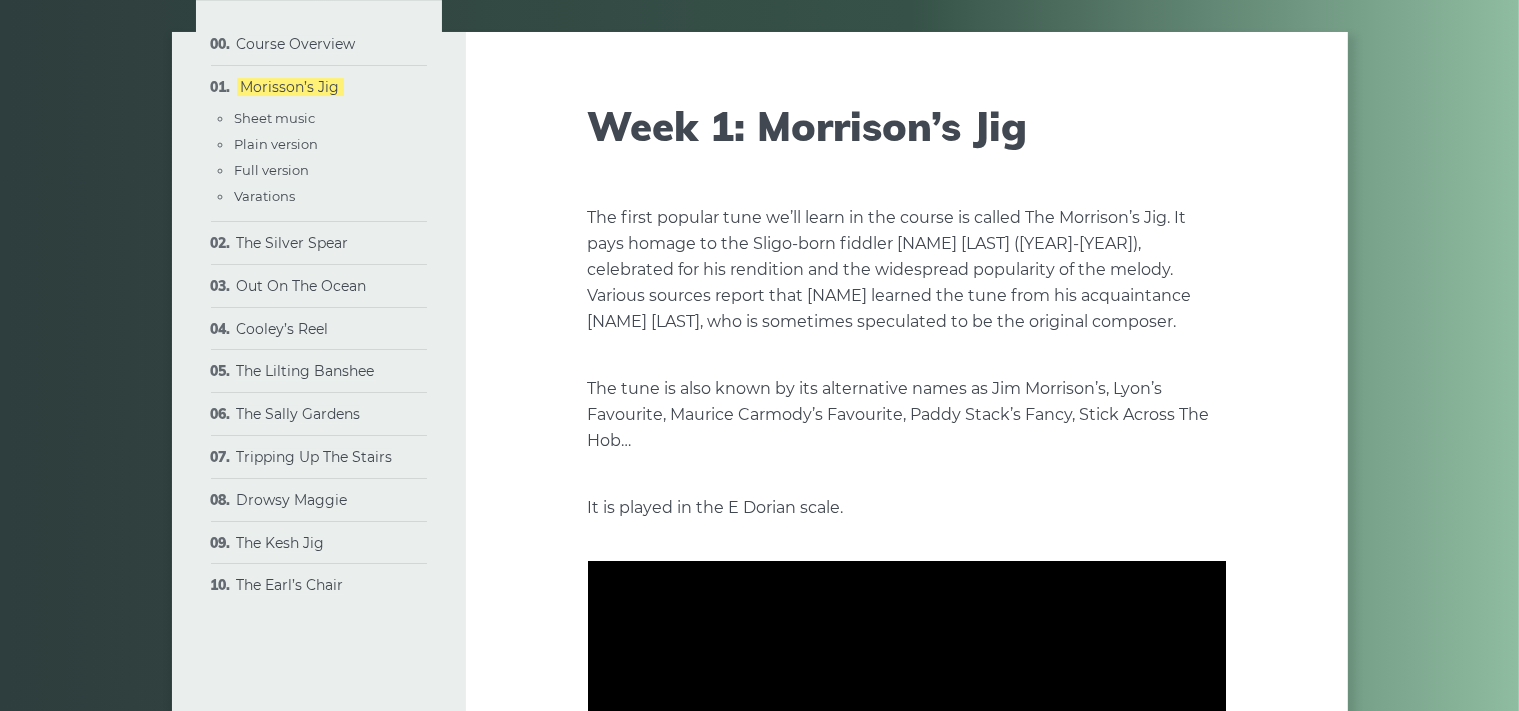scroll, scrollTop: 316, scrollLeft: 0, axis: vertical 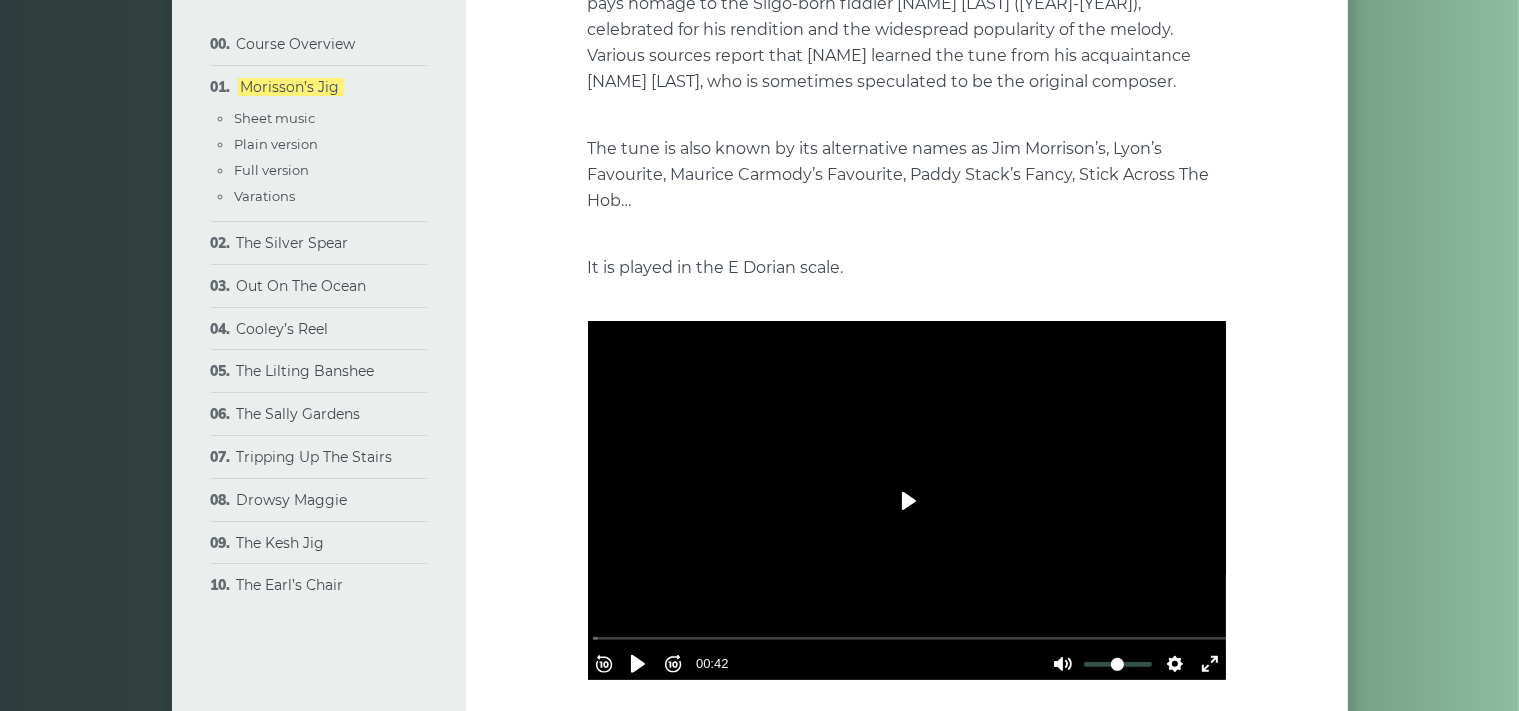click on "Play" at bounding box center [907, 501] 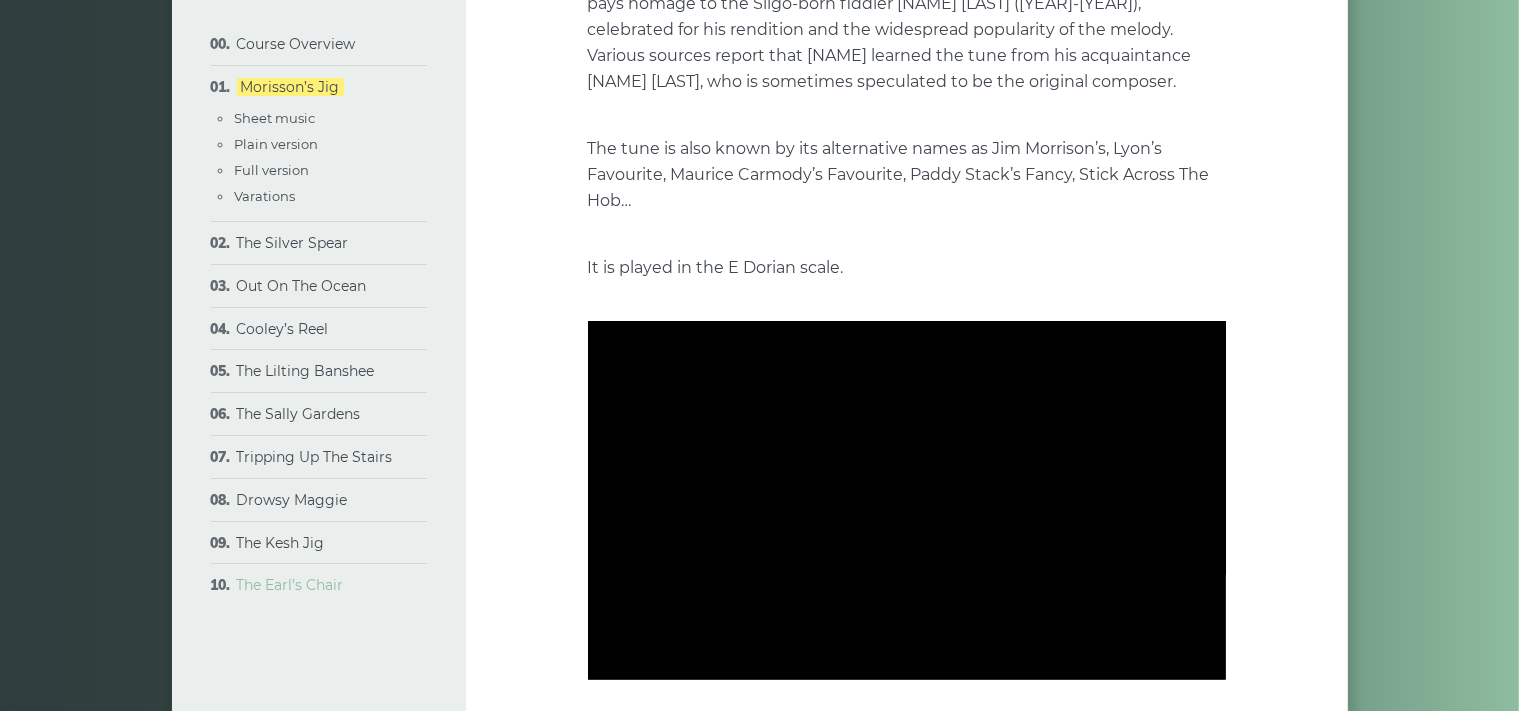 type on "******" 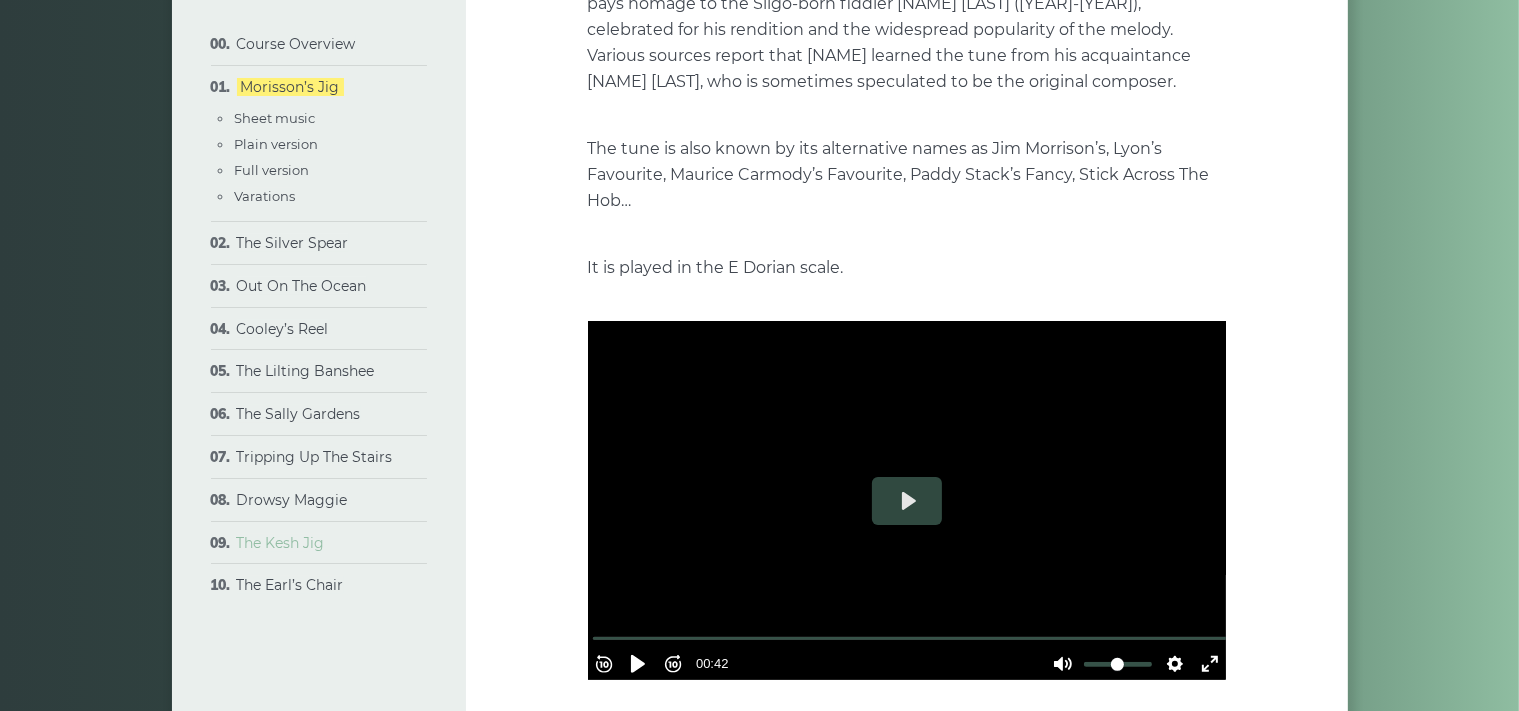 click on "The Kesh Jig" at bounding box center (281, 543) 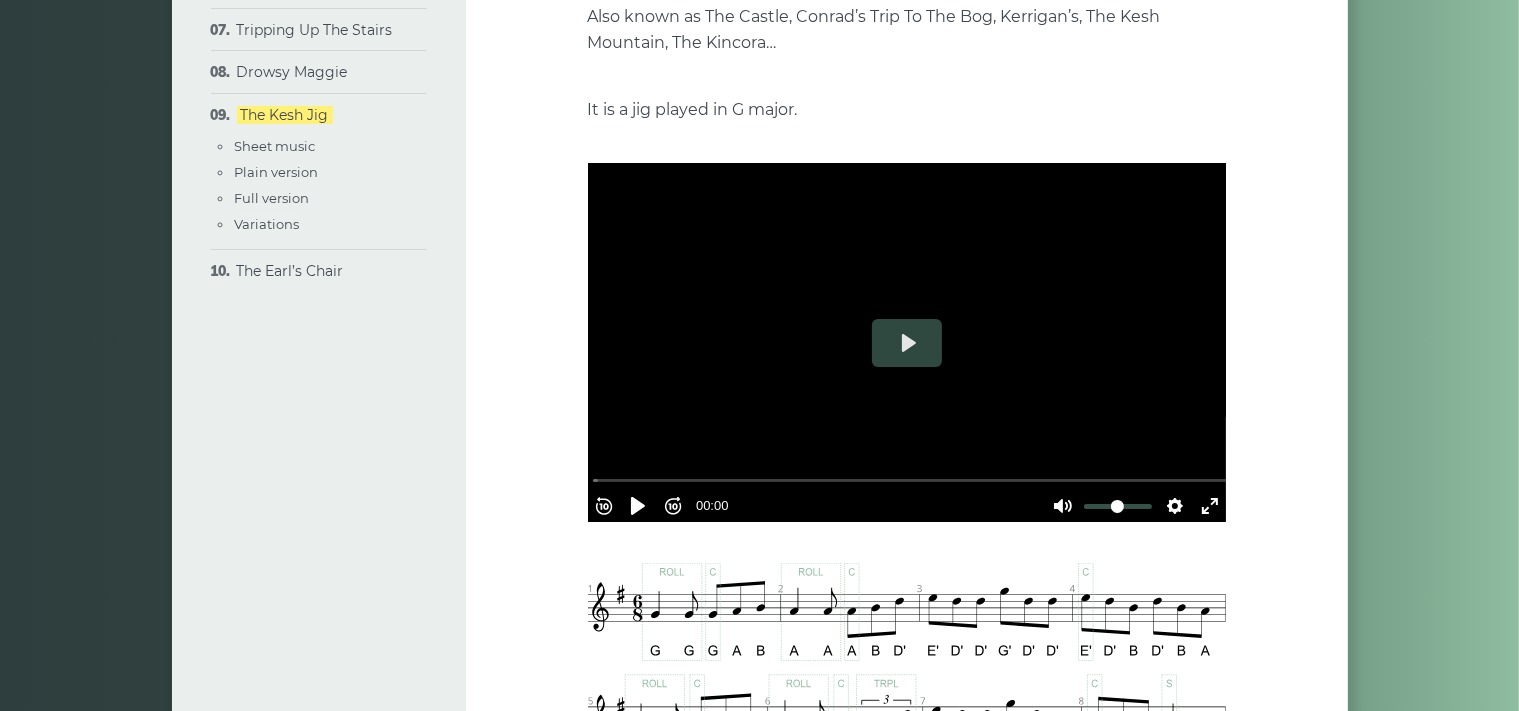 scroll, scrollTop: 422, scrollLeft: 0, axis: vertical 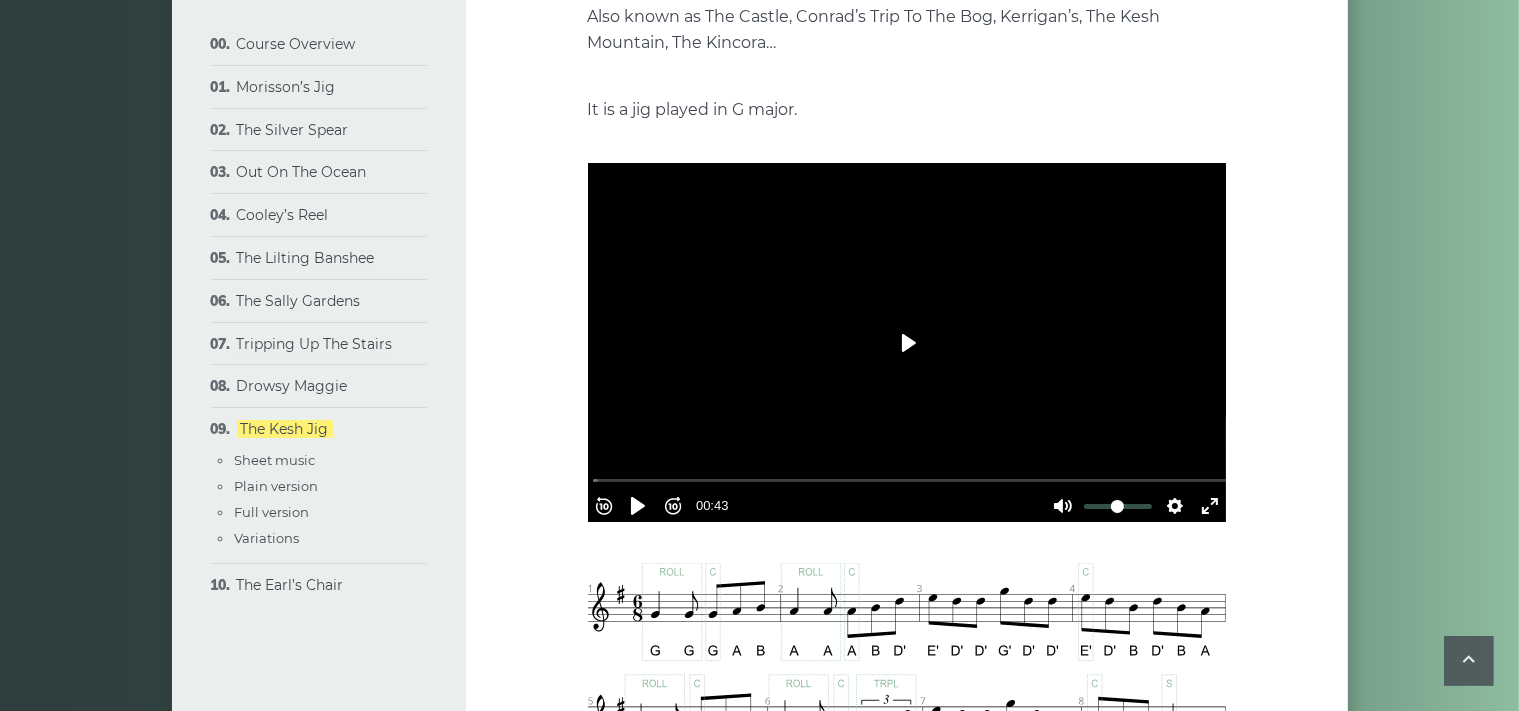 click on "Play" at bounding box center [907, 343] 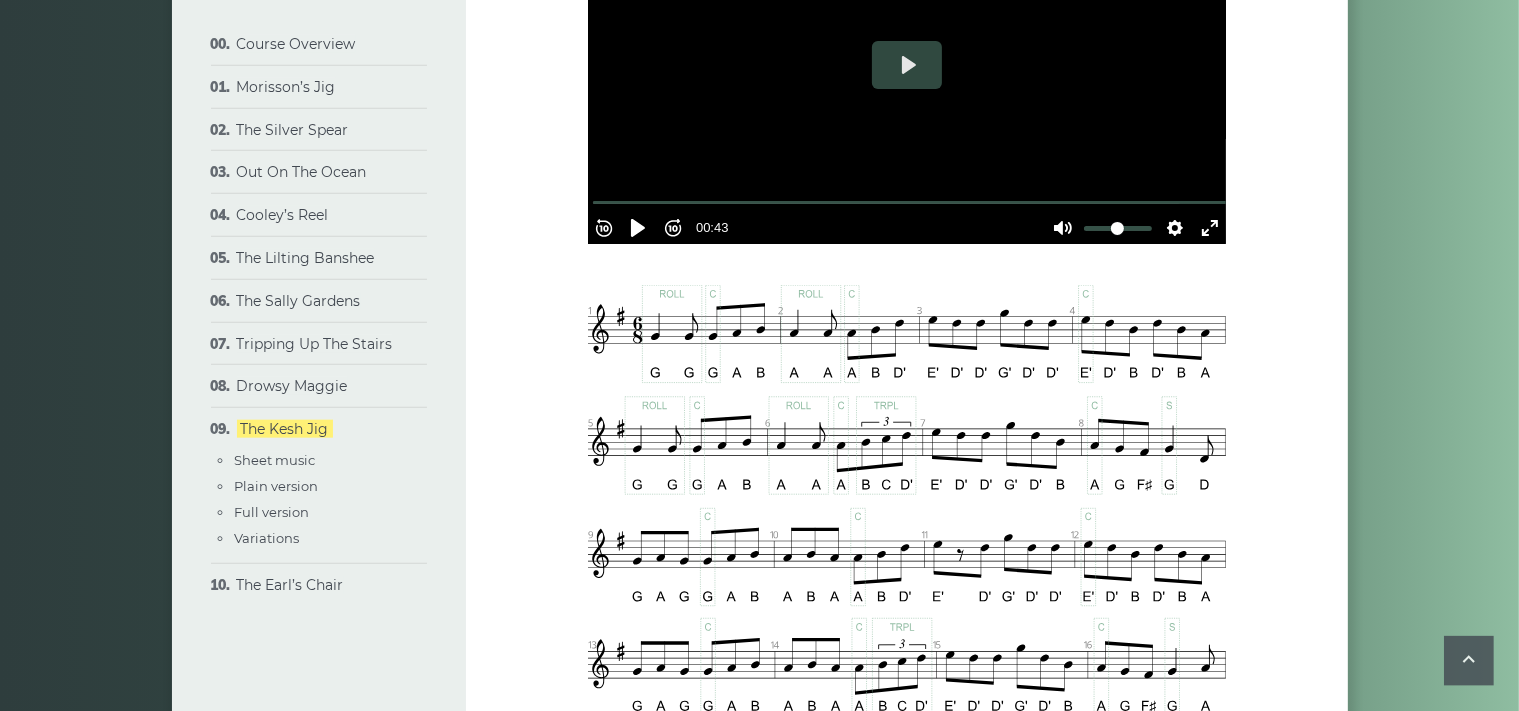 scroll, scrollTop: 739, scrollLeft: 0, axis: vertical 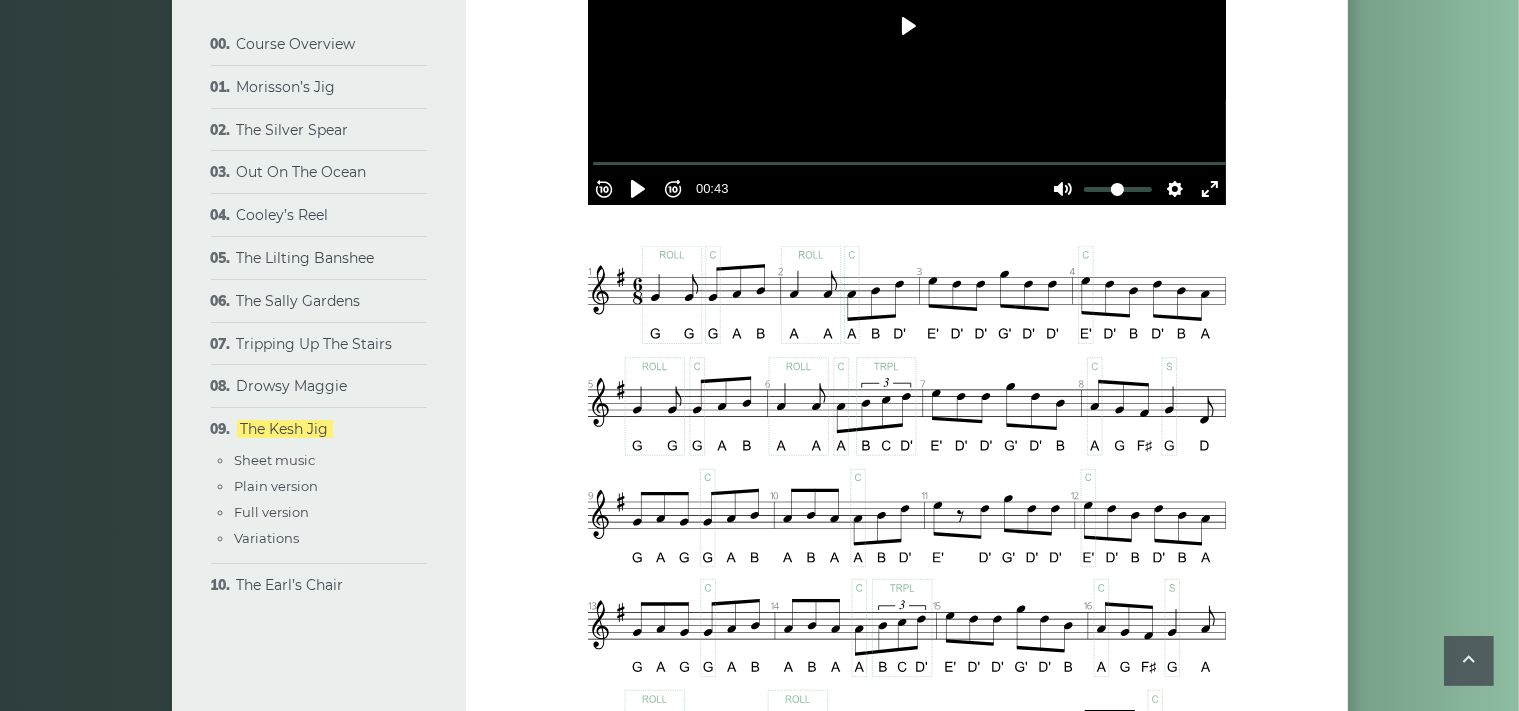 click on "Play" at bounding box center (907, 26) 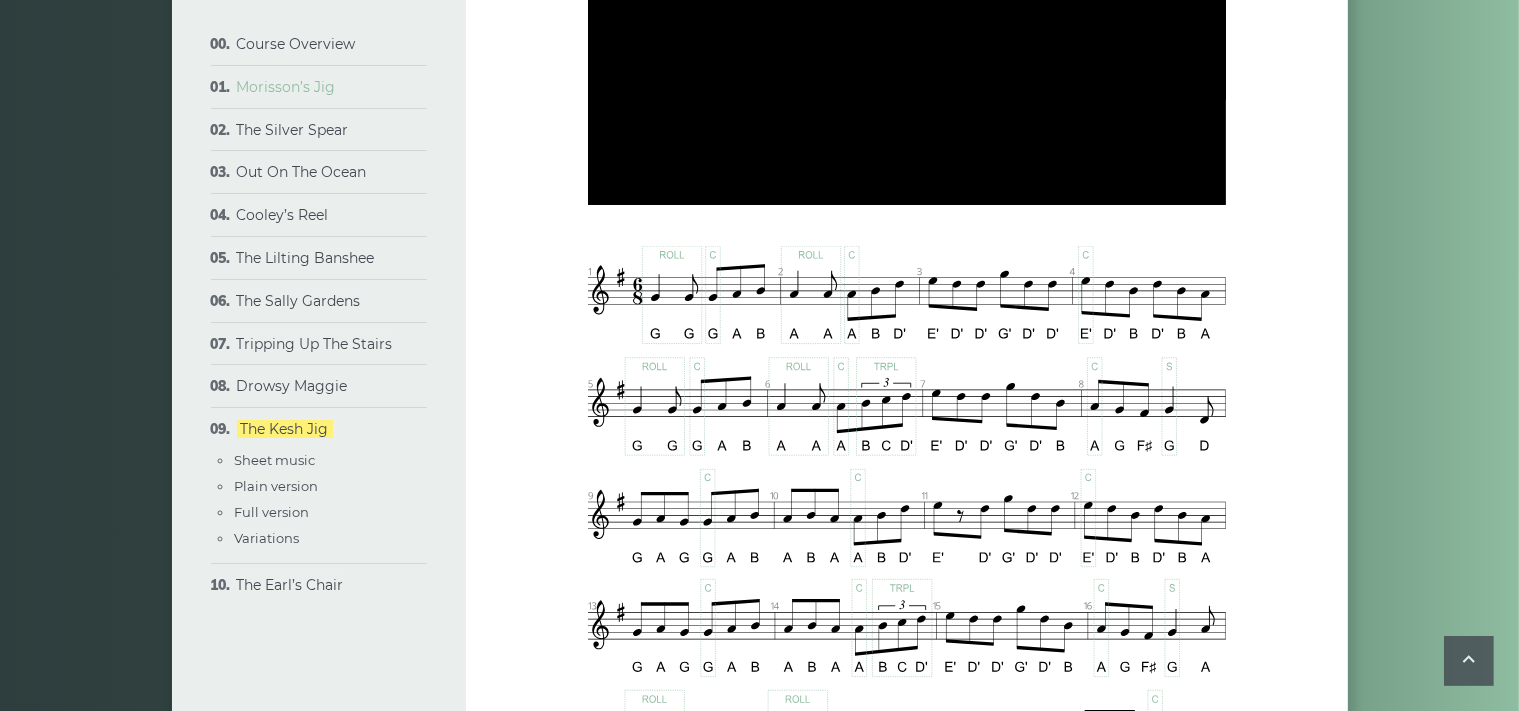 type on "******" 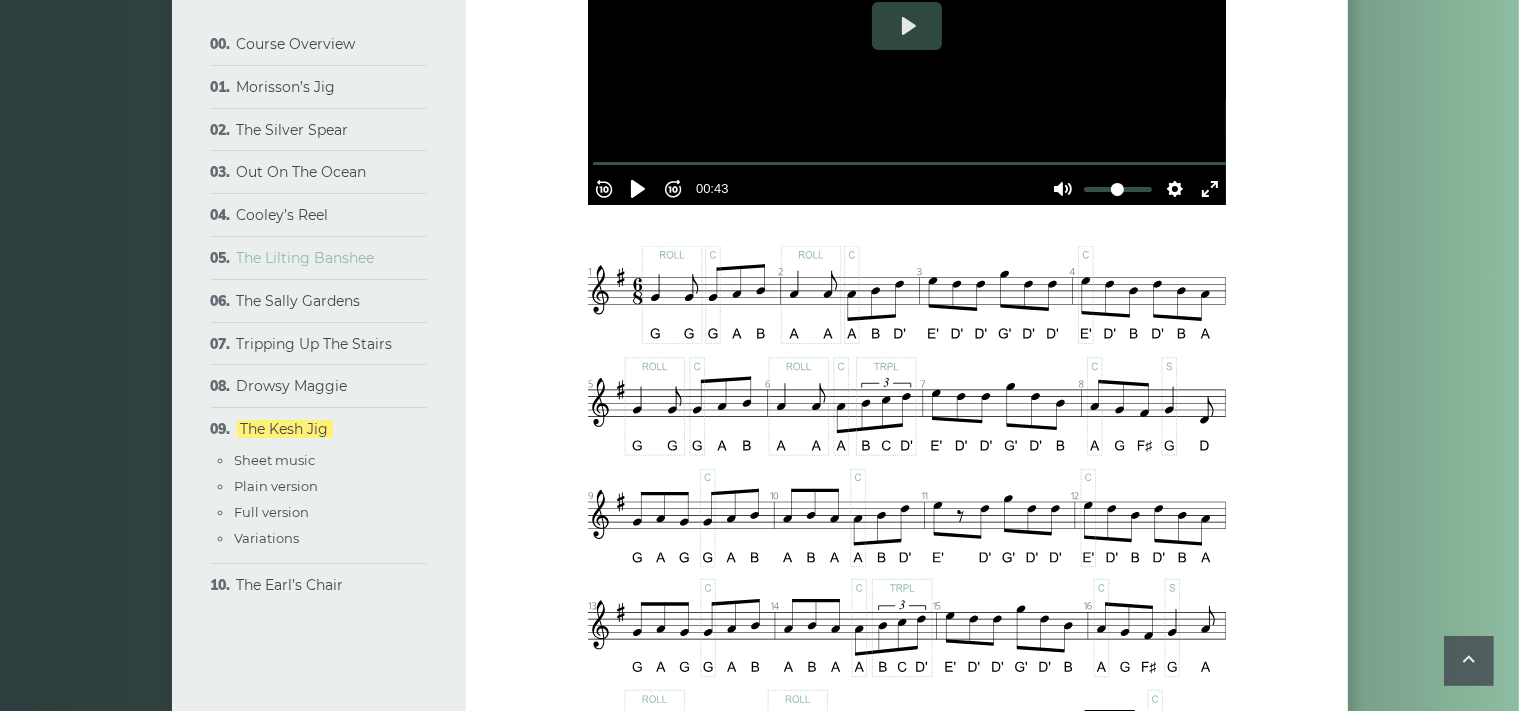 click on "The Lilting Banshee" at bounding box center (306, 258) 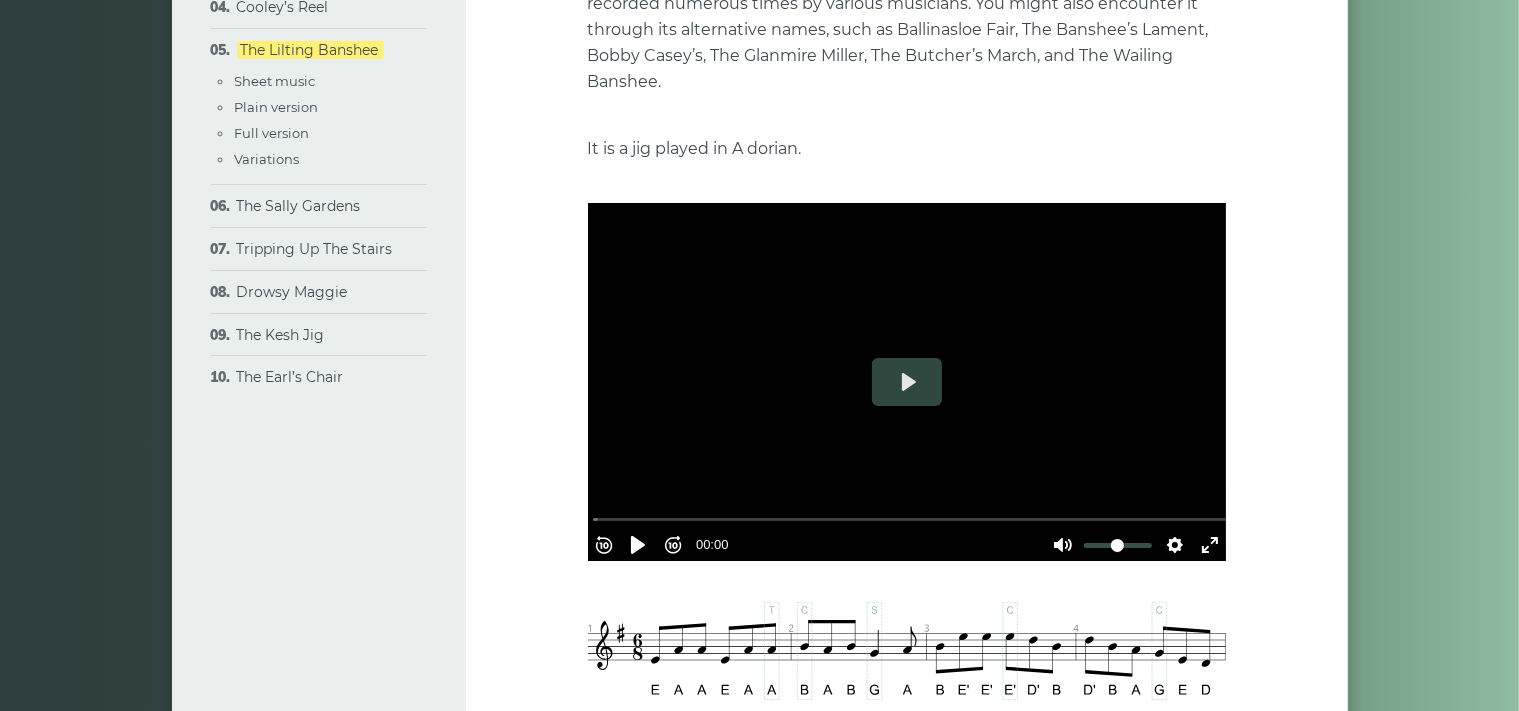 scroll, scrollTop: 317, scrollLeft: 0, axis: vertical 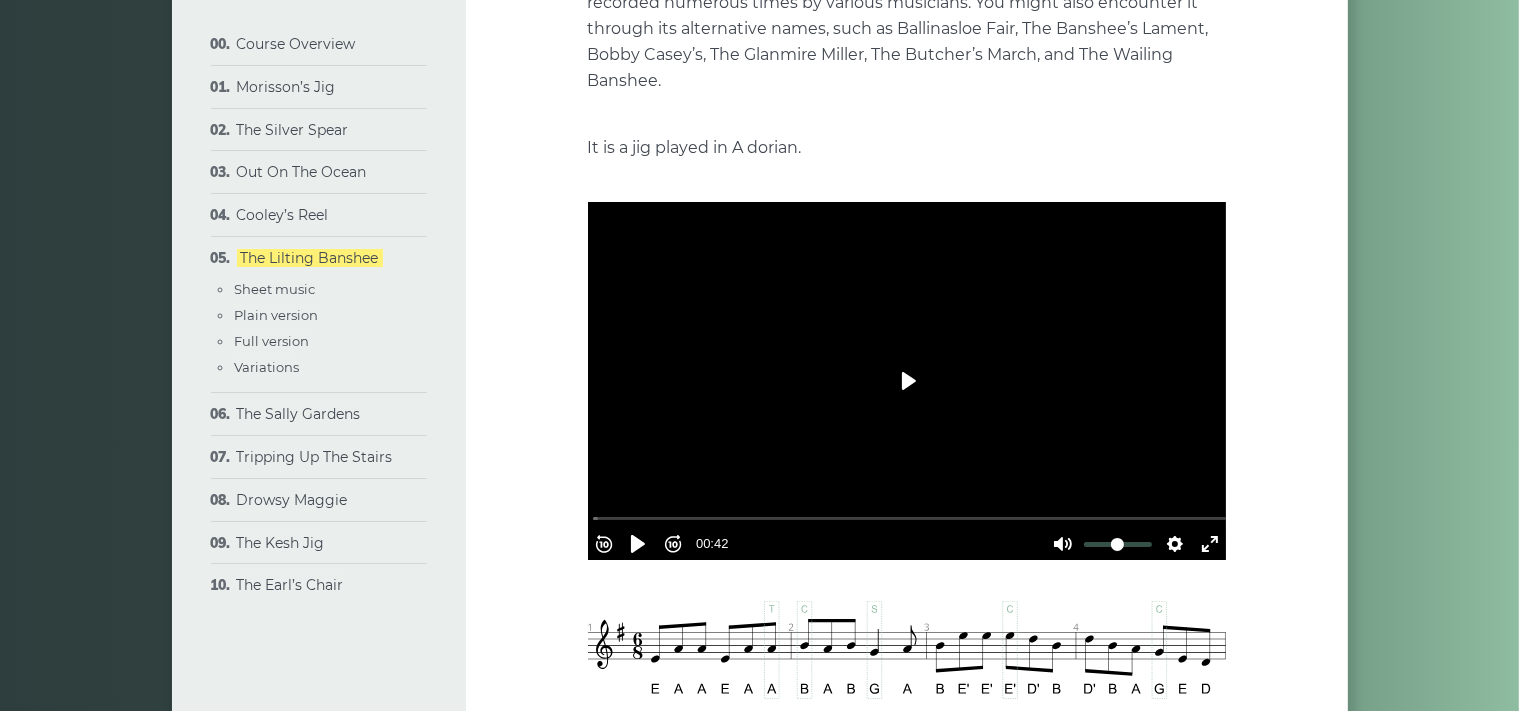 click on "Play" at bounding box center (907, 381) 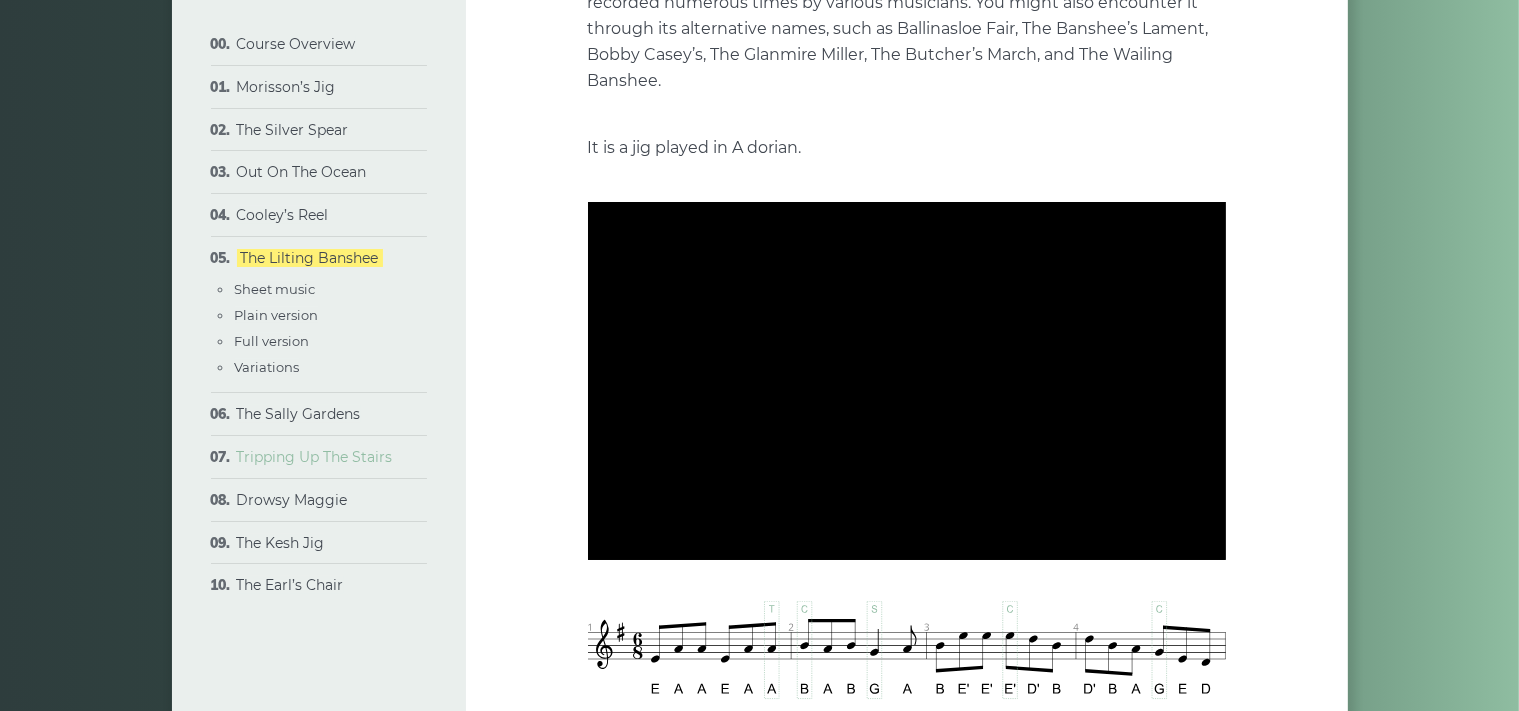click on "Tripping Up The Stairs" at bounding box center (315, 457) 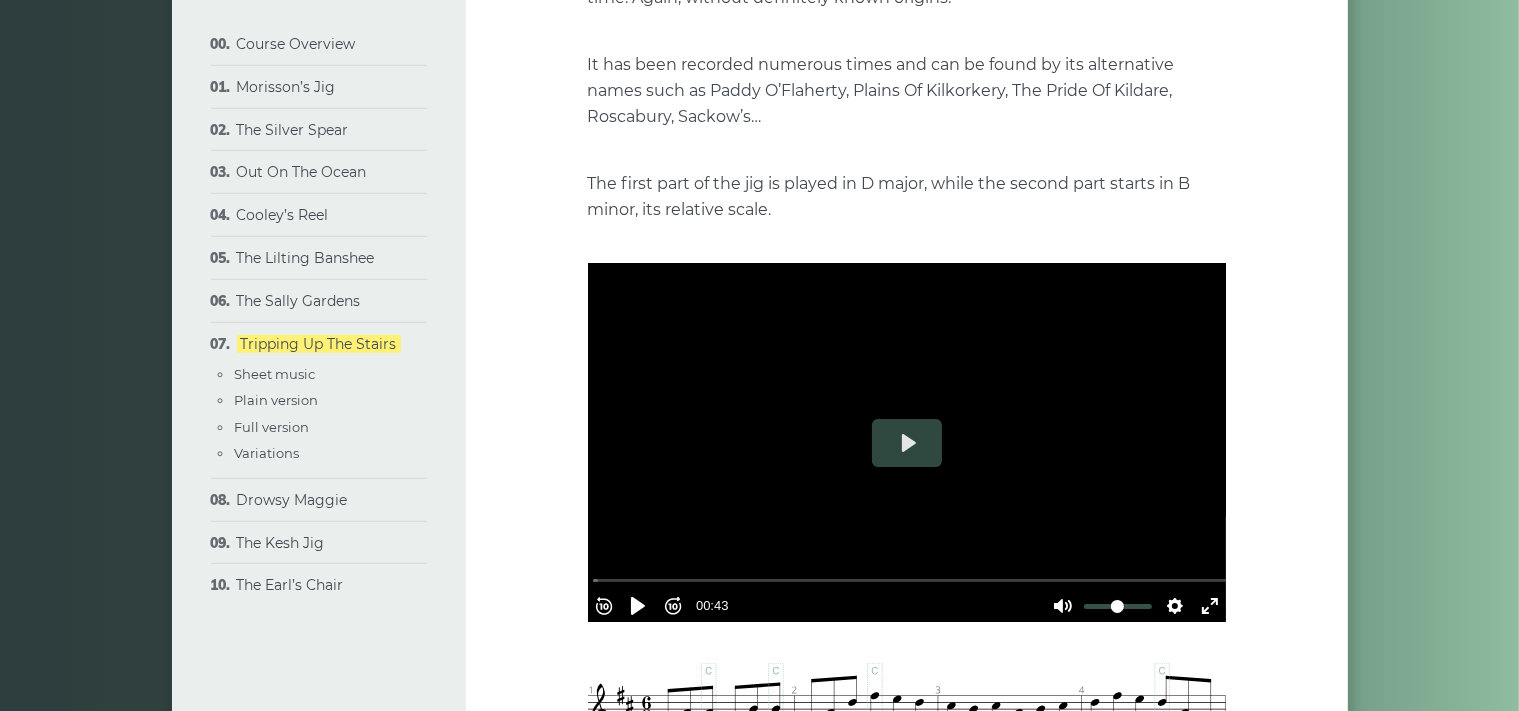 scroll, scrollTop: 422, scrollLeft: 0, axis: vertical 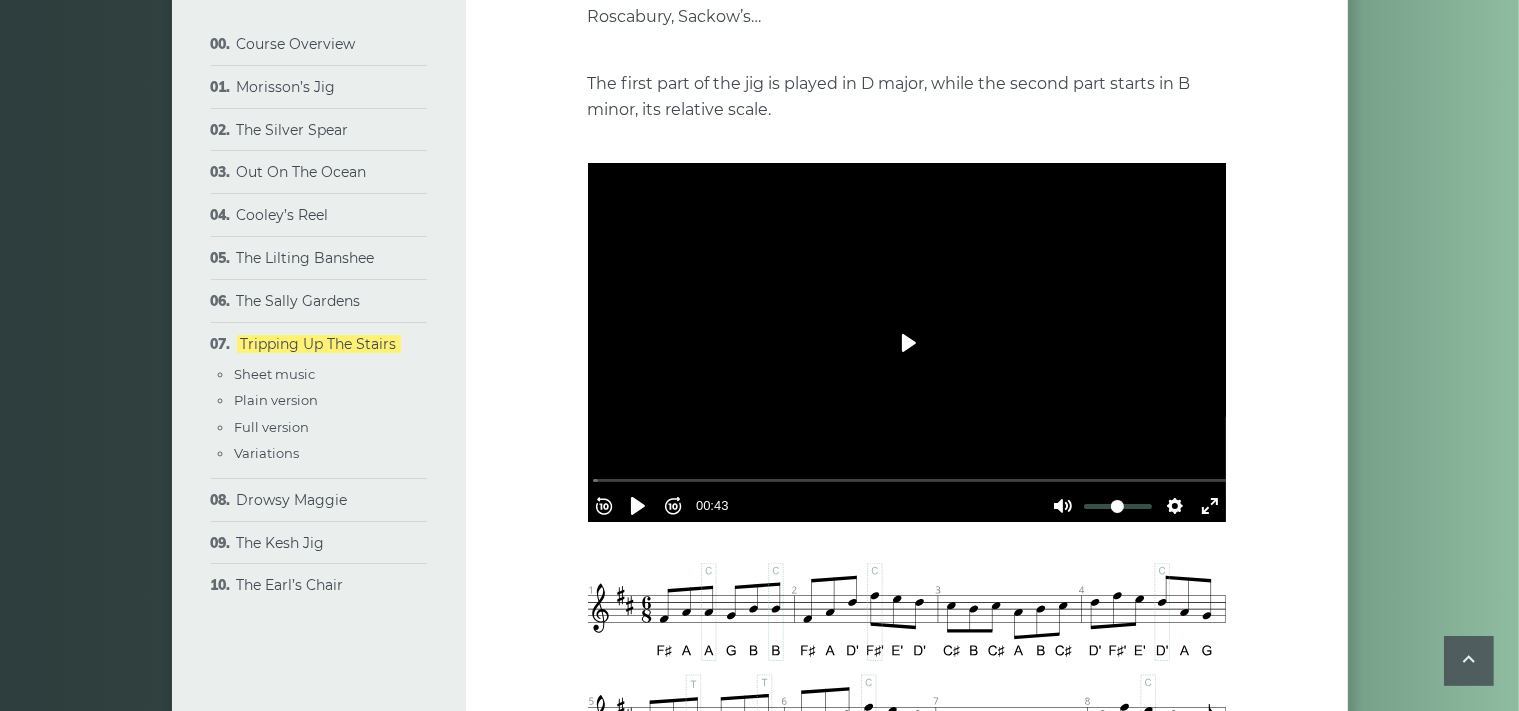click on "Play" at bounding box center [907, 343] 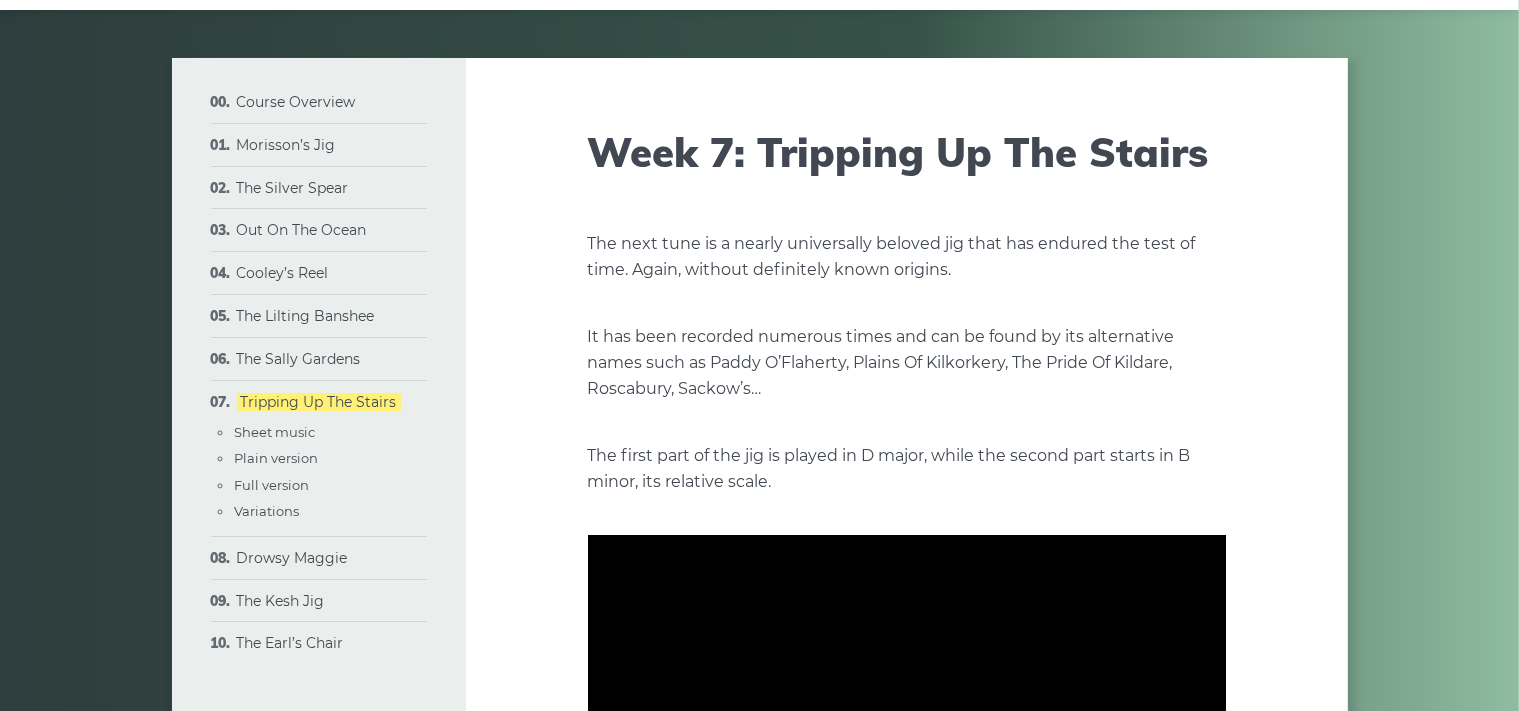 scroll, scrollTop: 0, scrollLeft: 0, axis: both 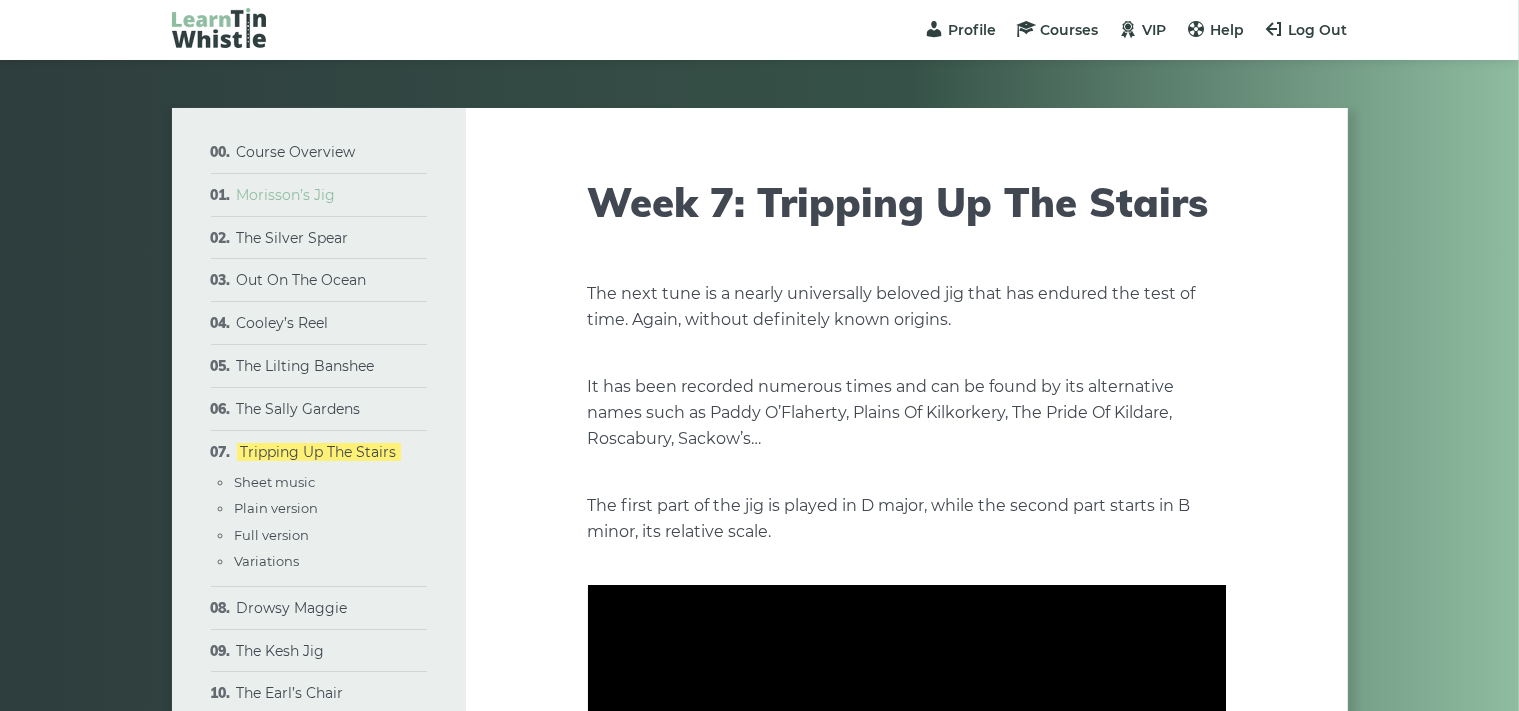 type on "*****" 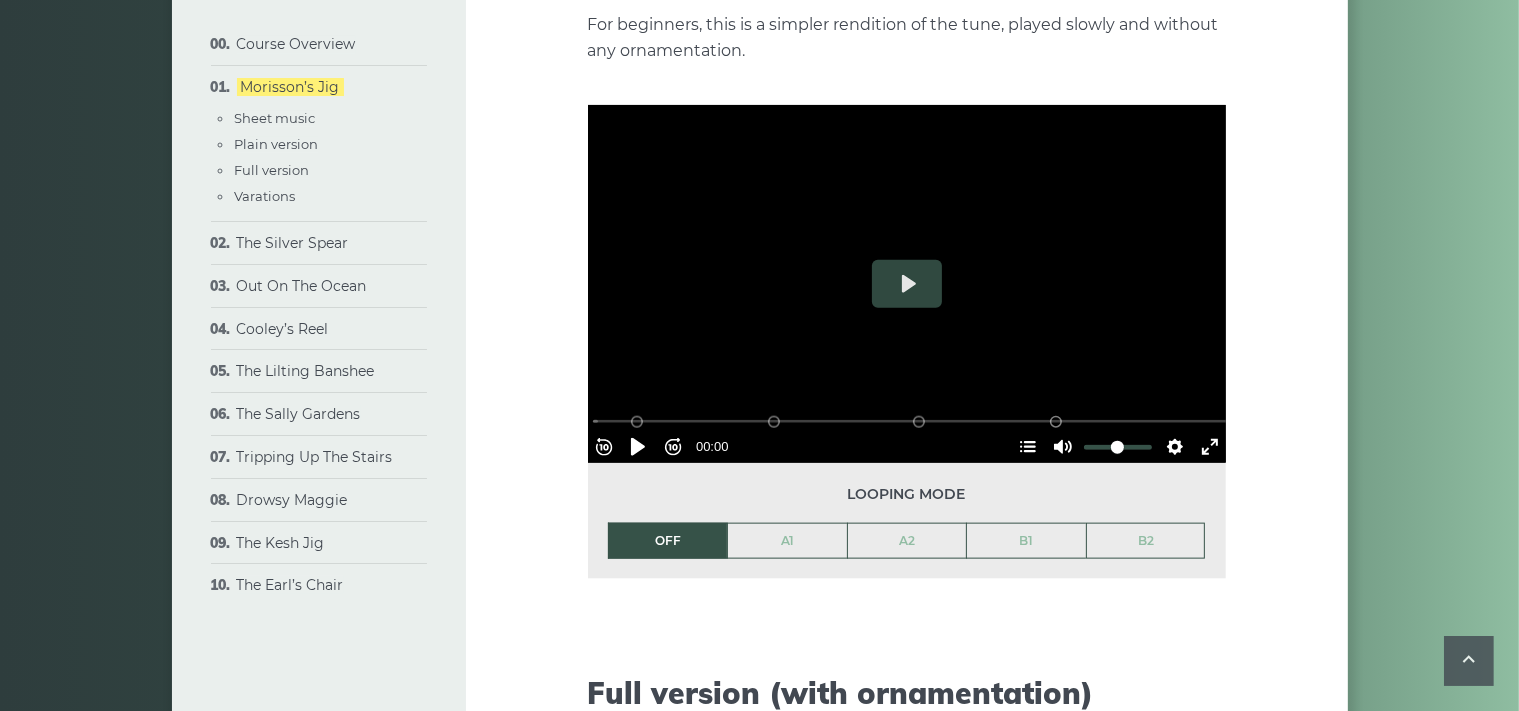 scroll, scrollTop: 2217, scrollLeft: 0, axis: vertical 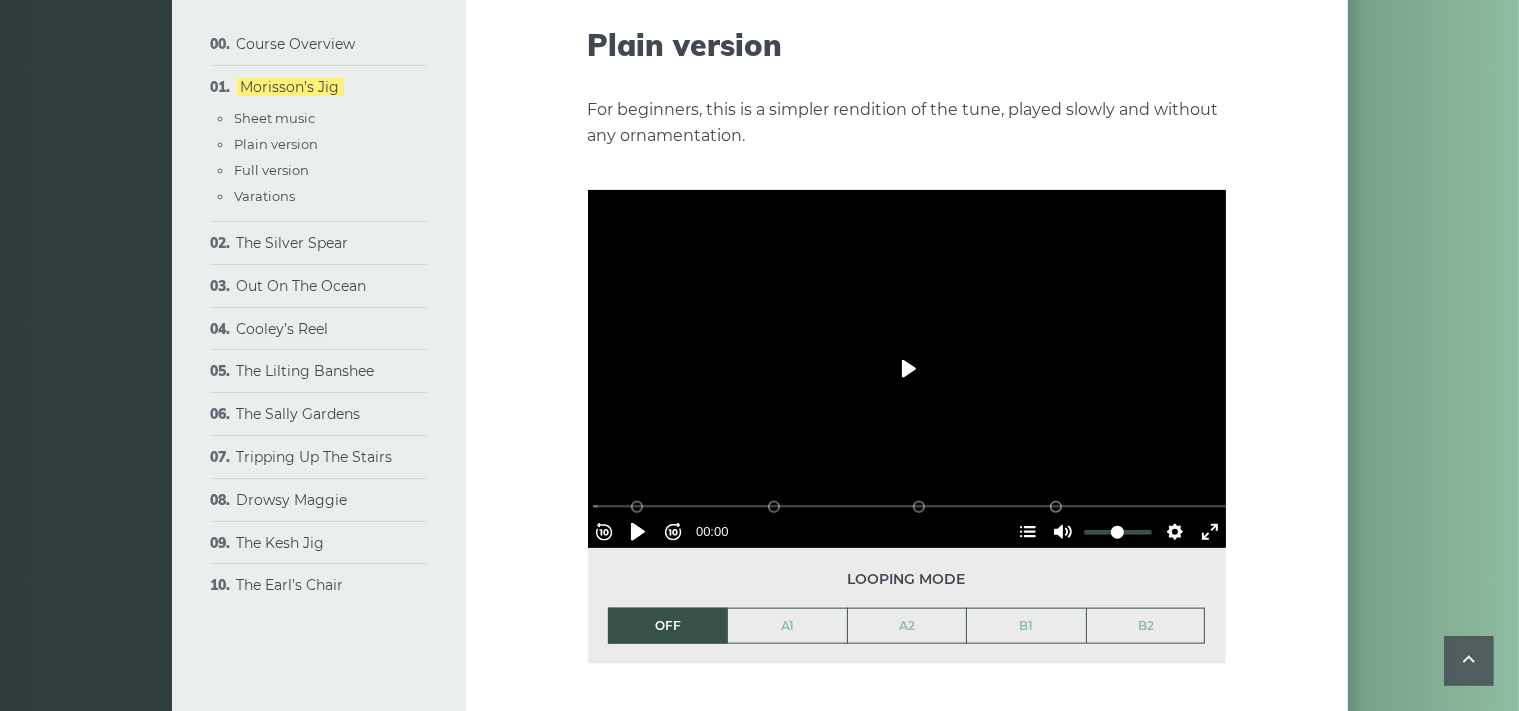 click on "Play" at bounding box center [907, 369] 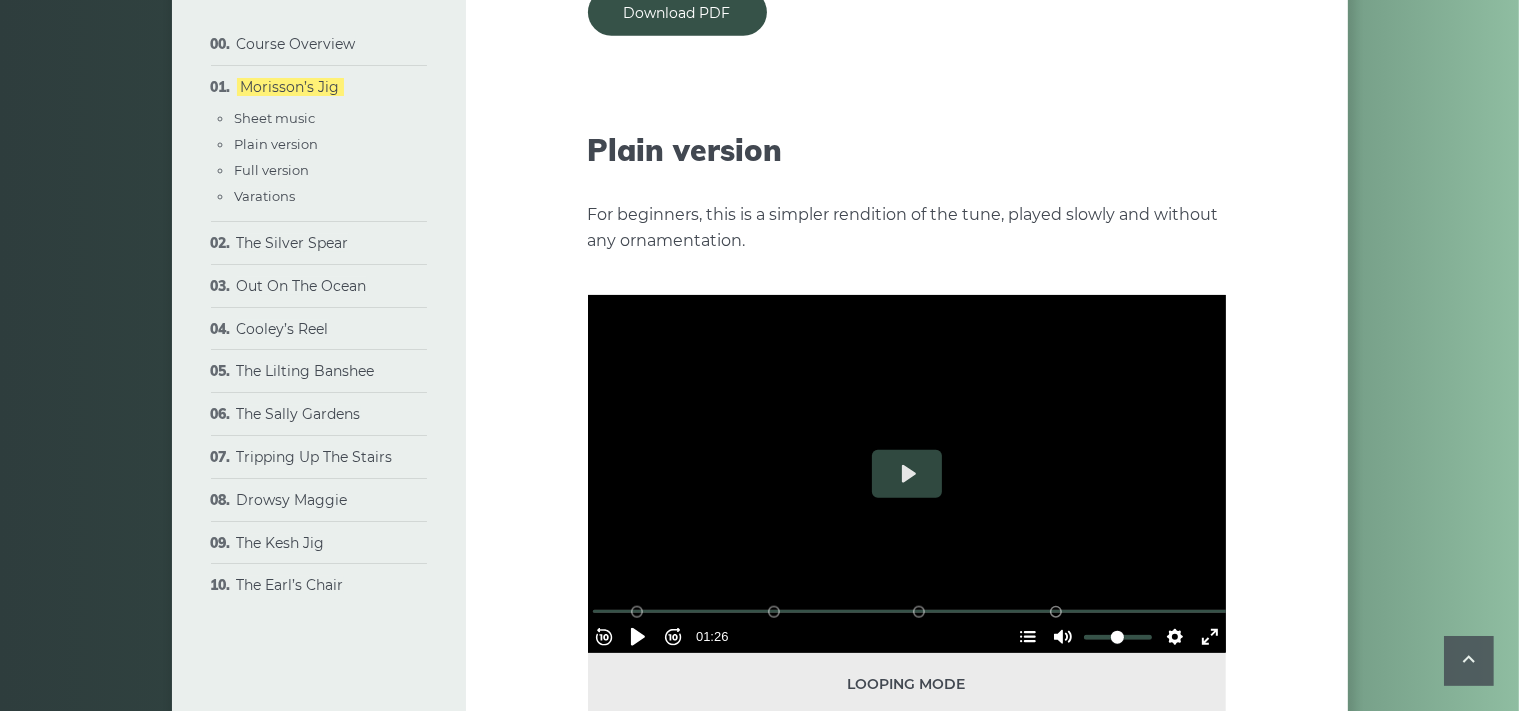 scroll, scrollTop: 2323, scrollLeft: 0, axis: vertical 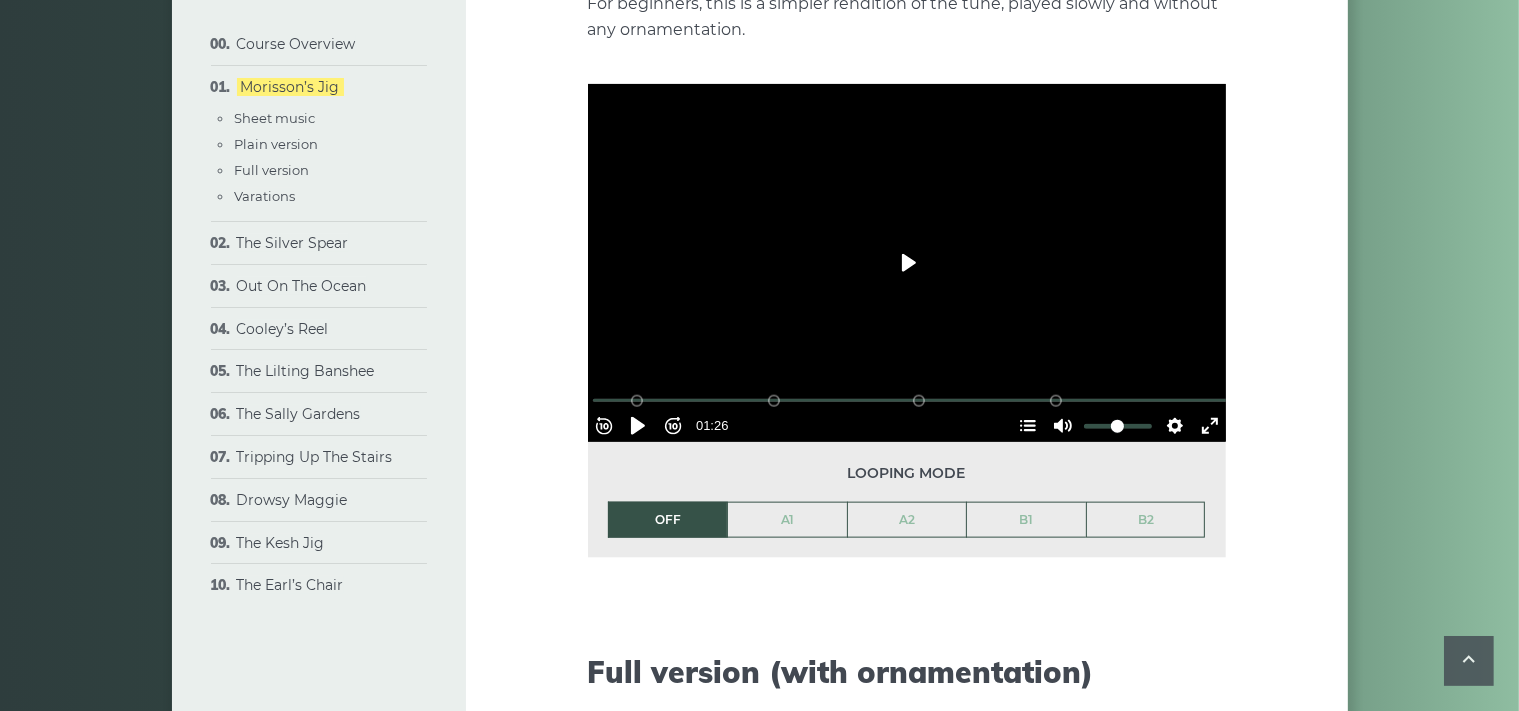 click on "Play" at bounding box center [907, 263] 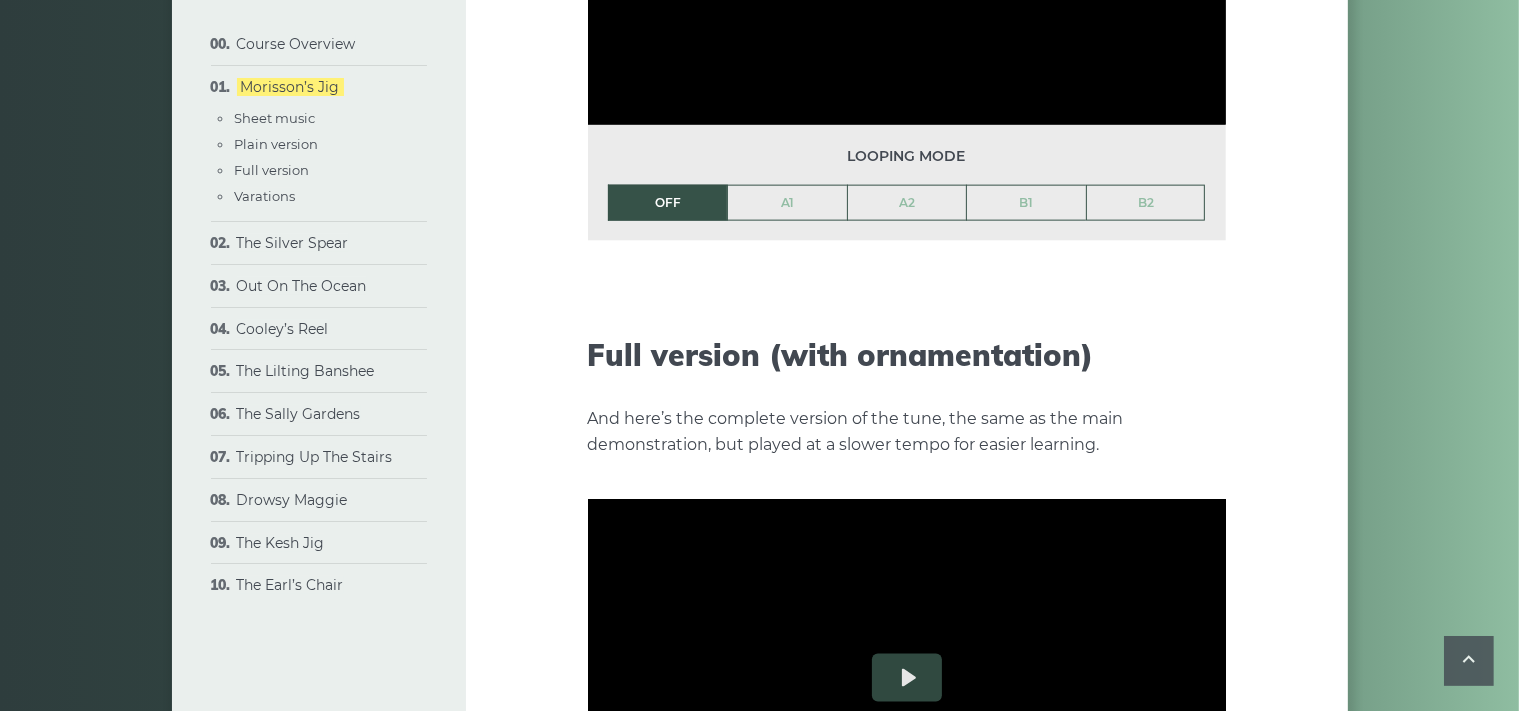 type on "****" 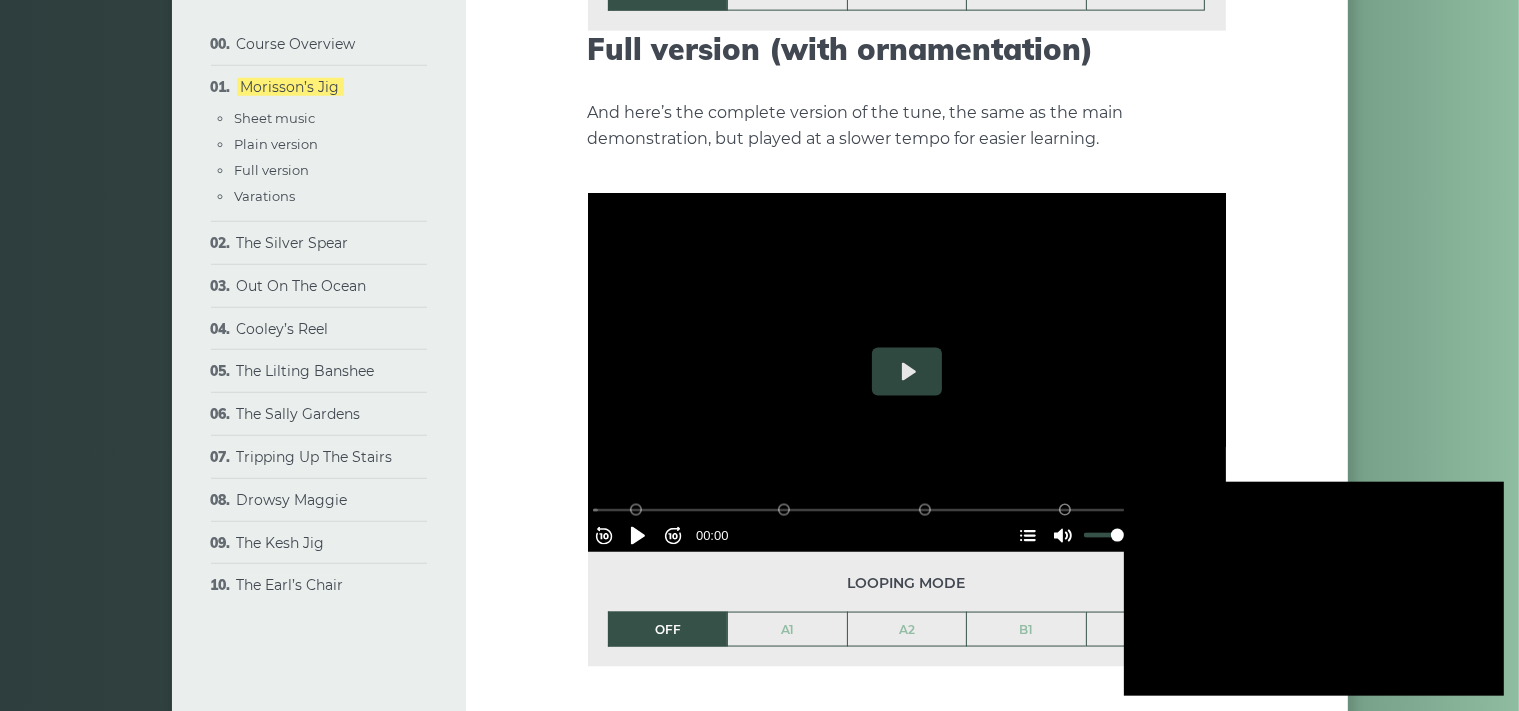 scroll, scrollTop: 2851, scrollLeft: 0, axis: vertical 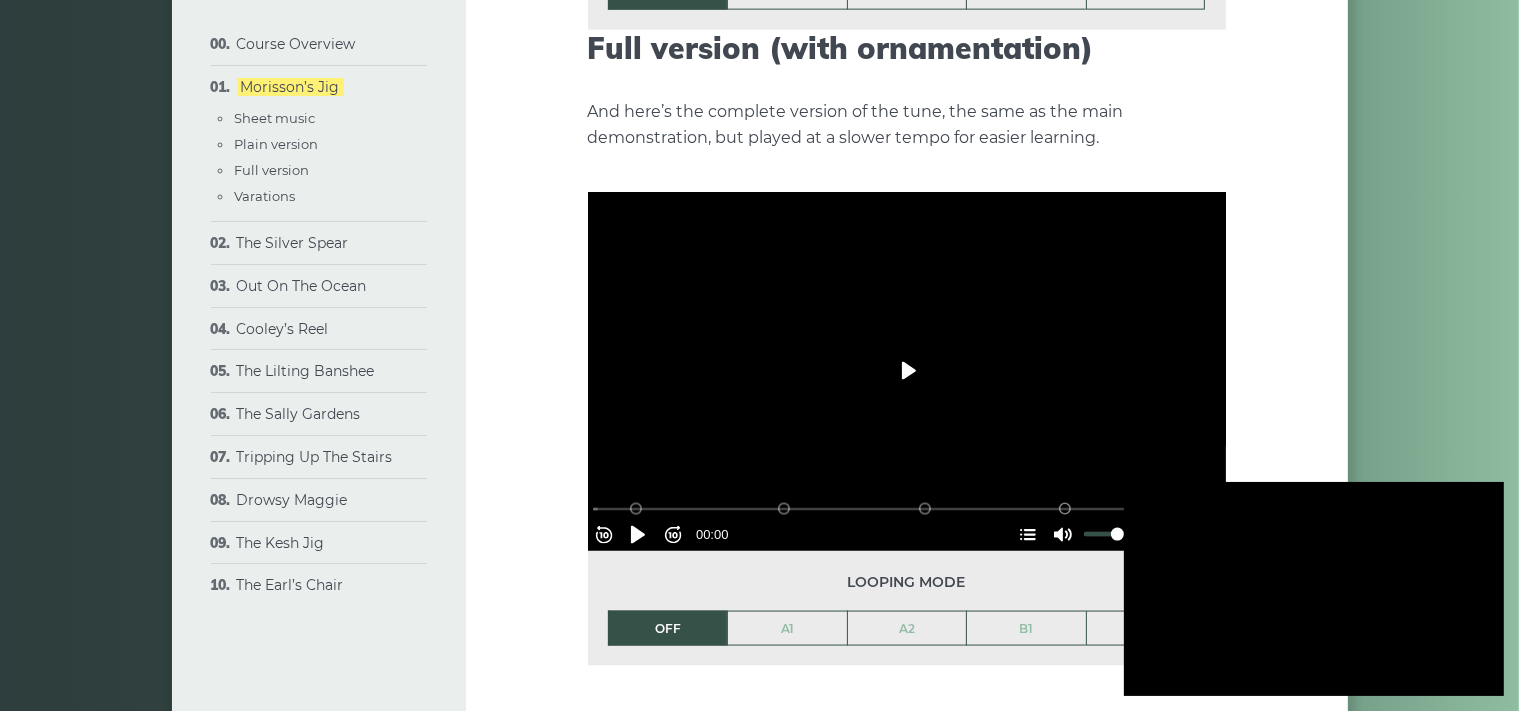 click on "Play" at bounding box center [907, 371] 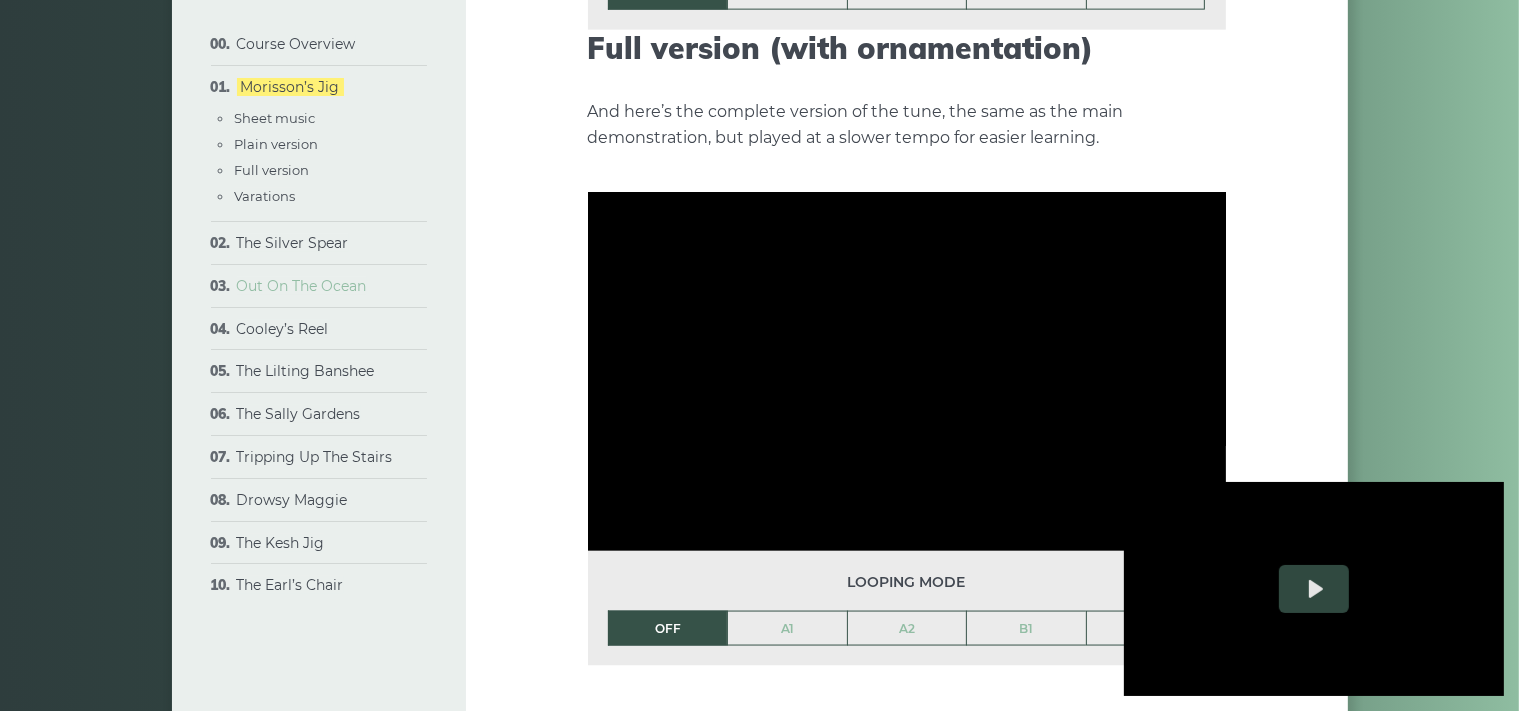 click on "Out On The Ocean" at bounding box center [302, 286] 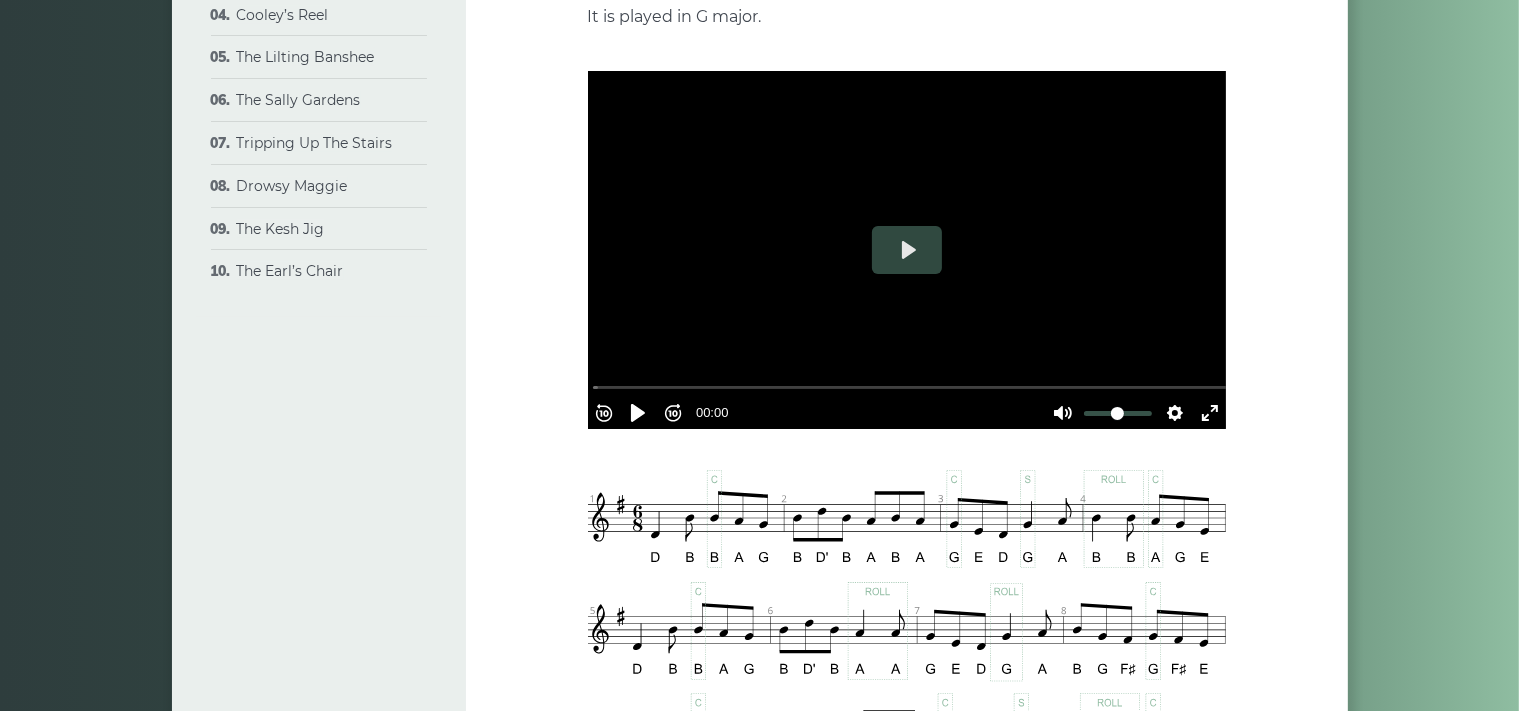 scroll, scrollTop: 422, scrollLeft: 0, axis: vertical 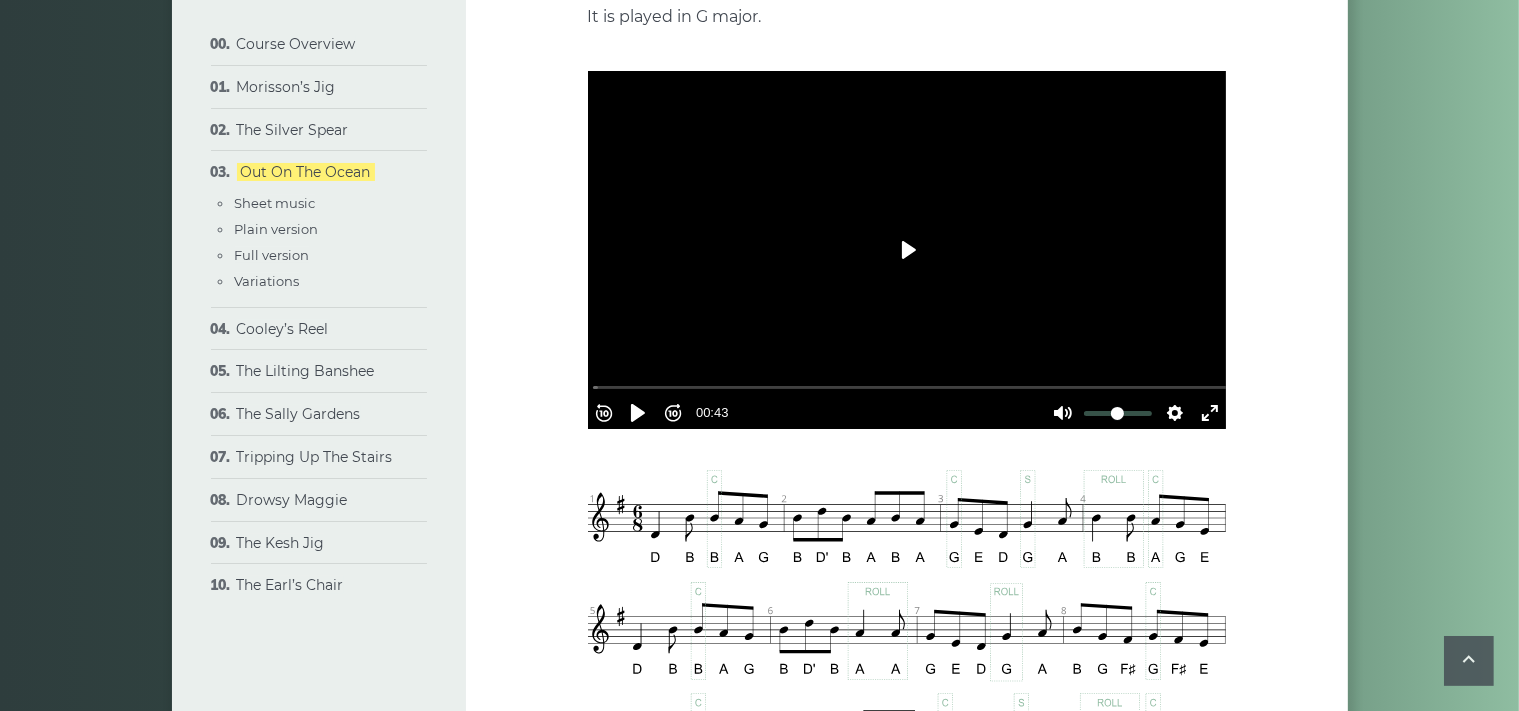 click on "Play" at bounding box center [907, 250] 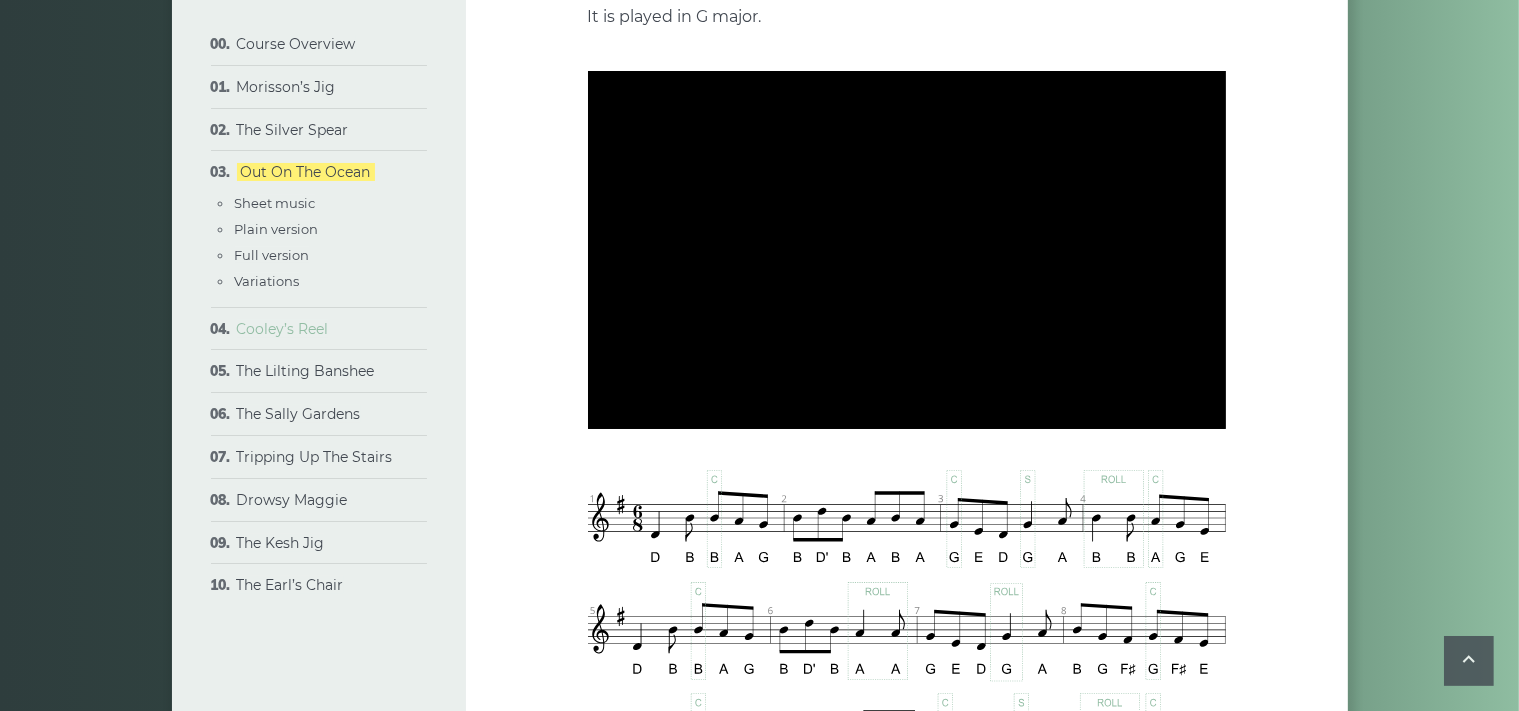 click on "Cooley’s Reel" at bounding box center (283, 329) 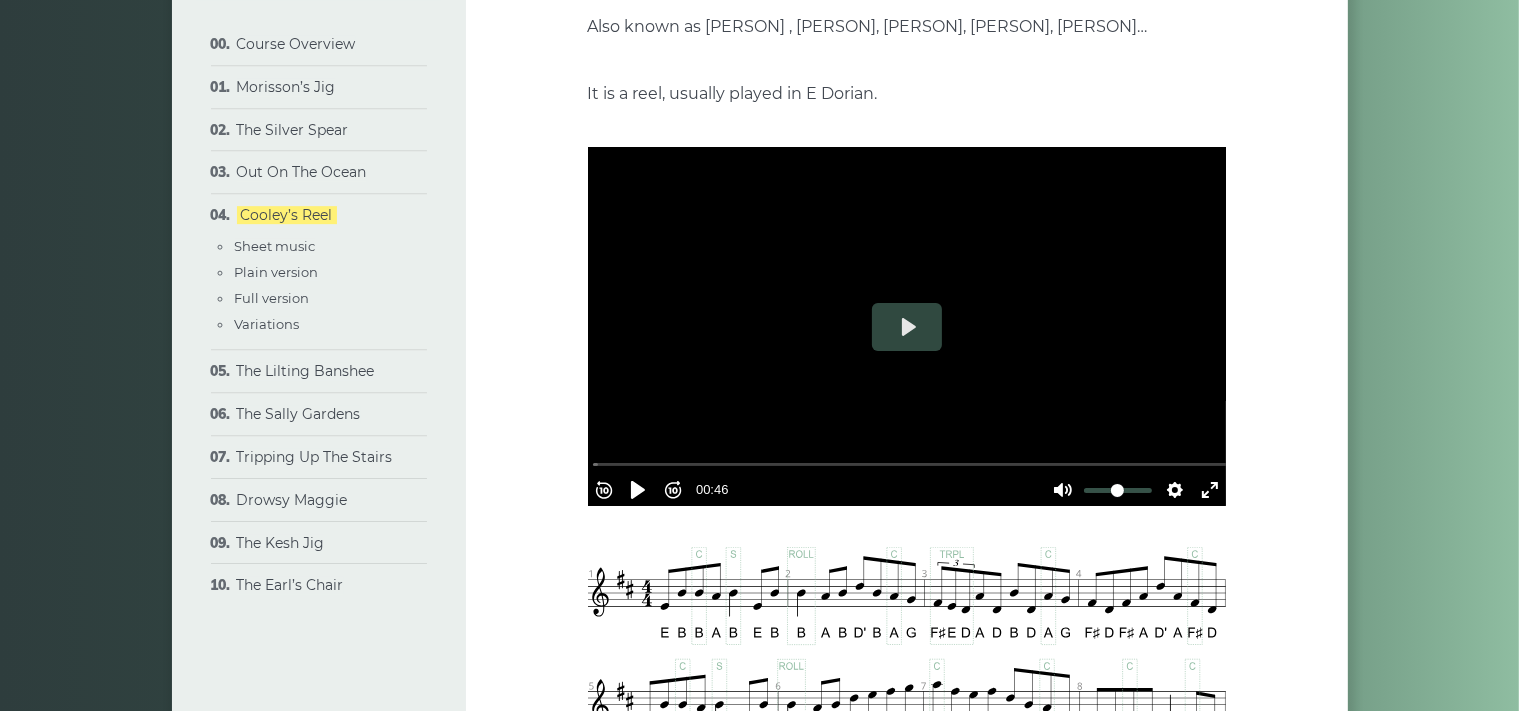 scroll, scrollTop: 422, scrollLeft: 0, axis: vertical 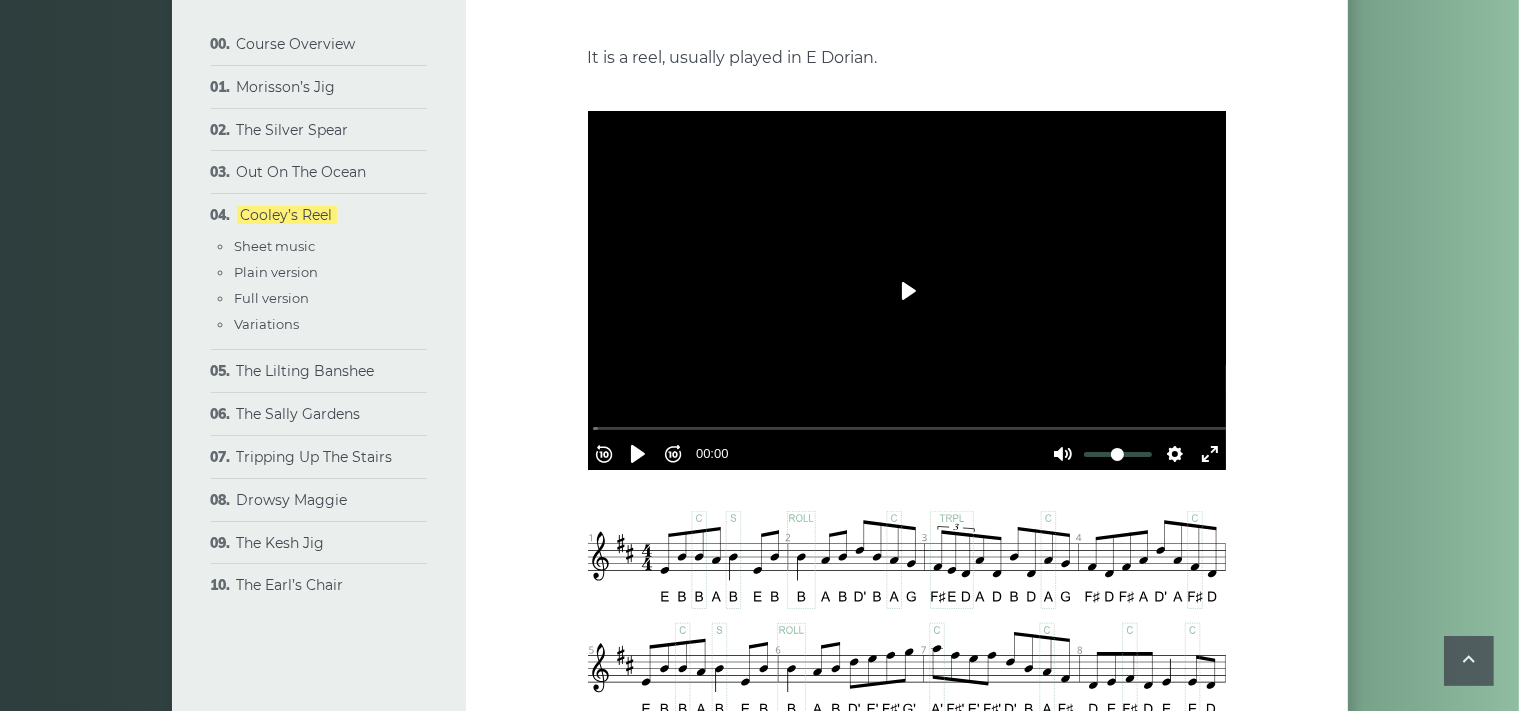 click on "Play" at bounding box center (907, 291) 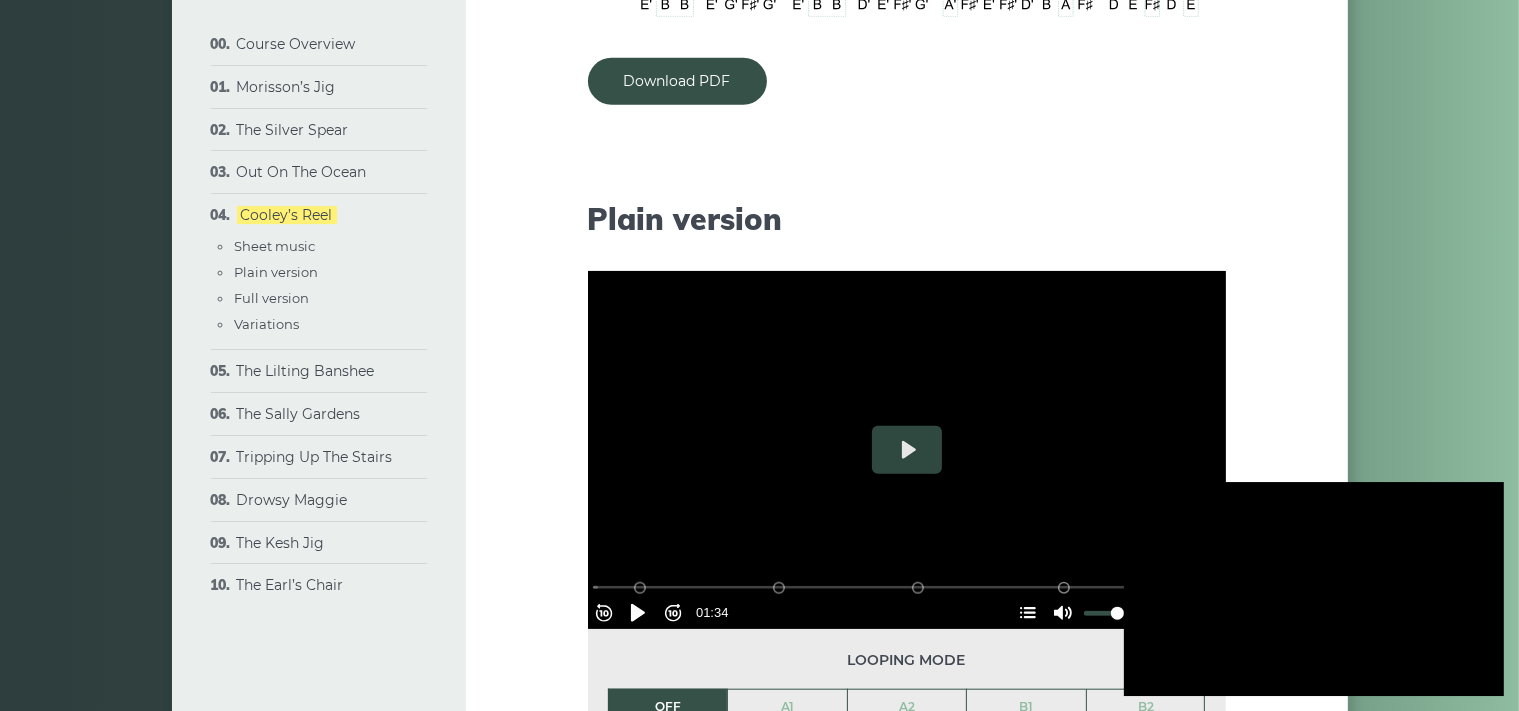 scroll, scrollTop: 1795, scrollLeft: 0, axis: vertical 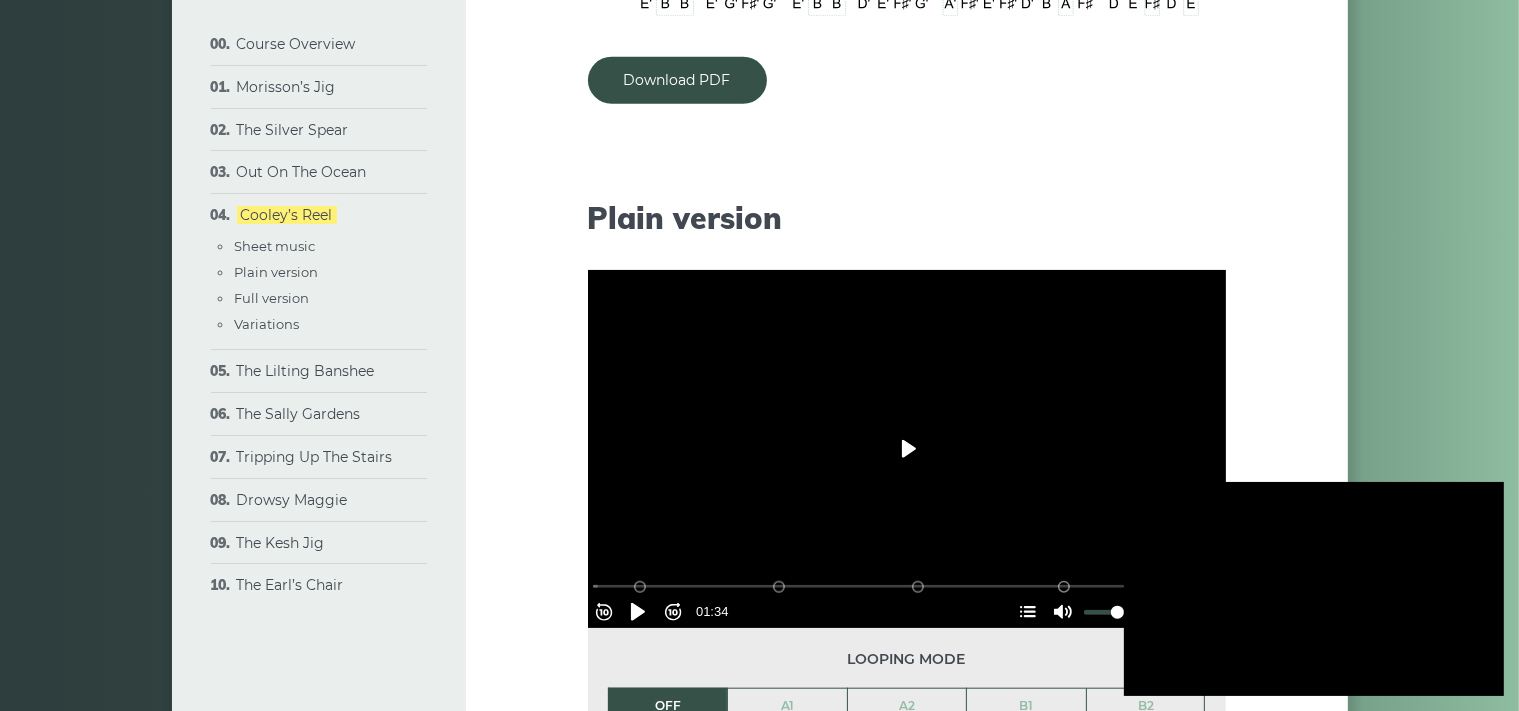 click on "Play" at bounding box center (907, 449) 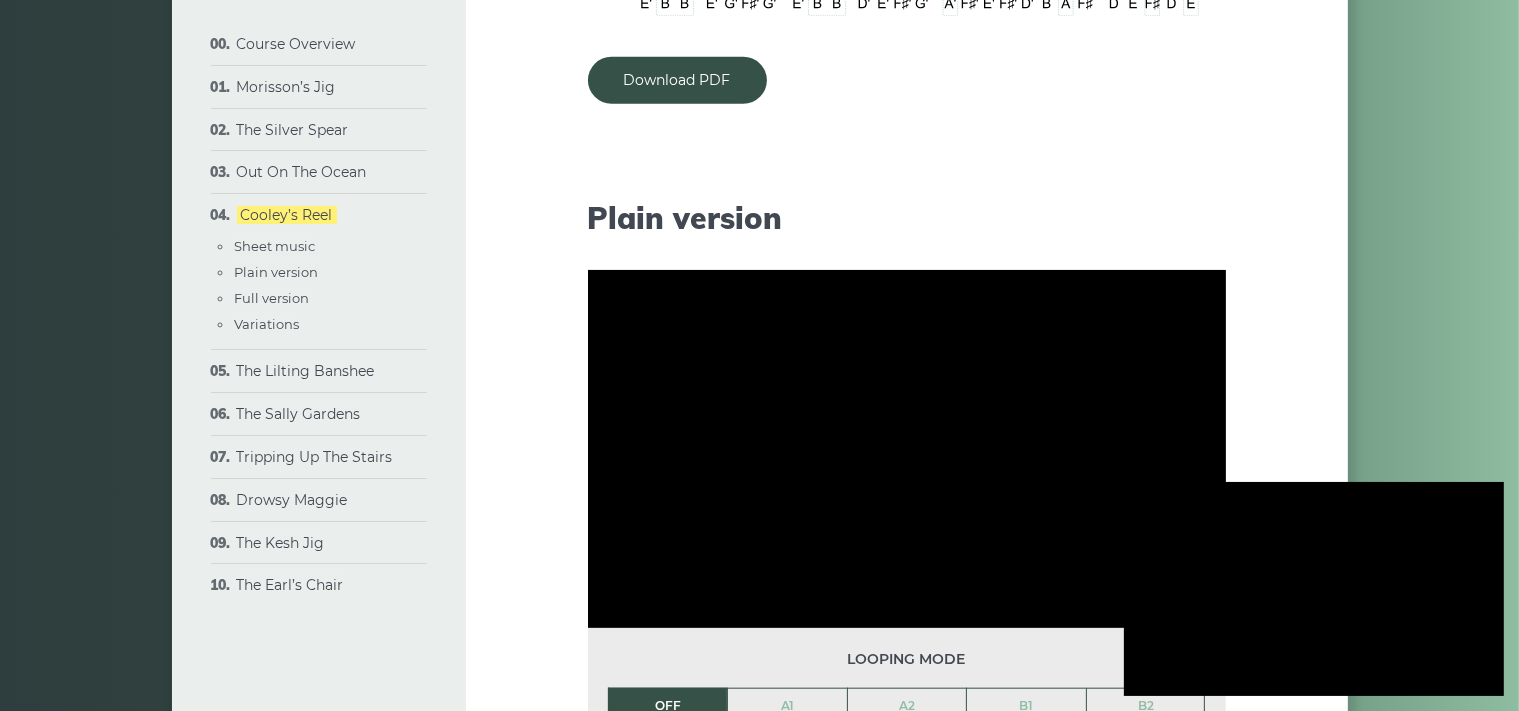 type on "*****" 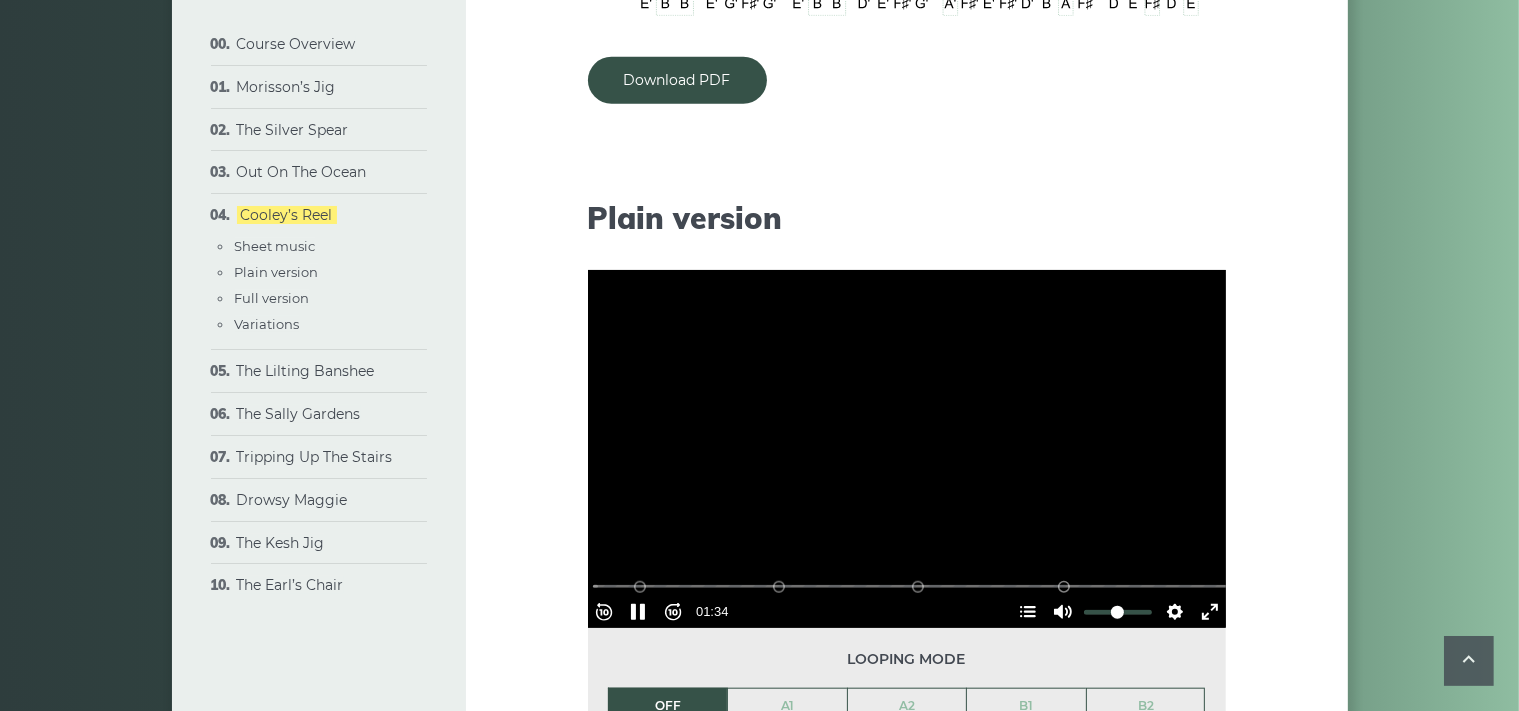 scroll, scrollTop: 2006, scrollLeft: 0, axis: vertical 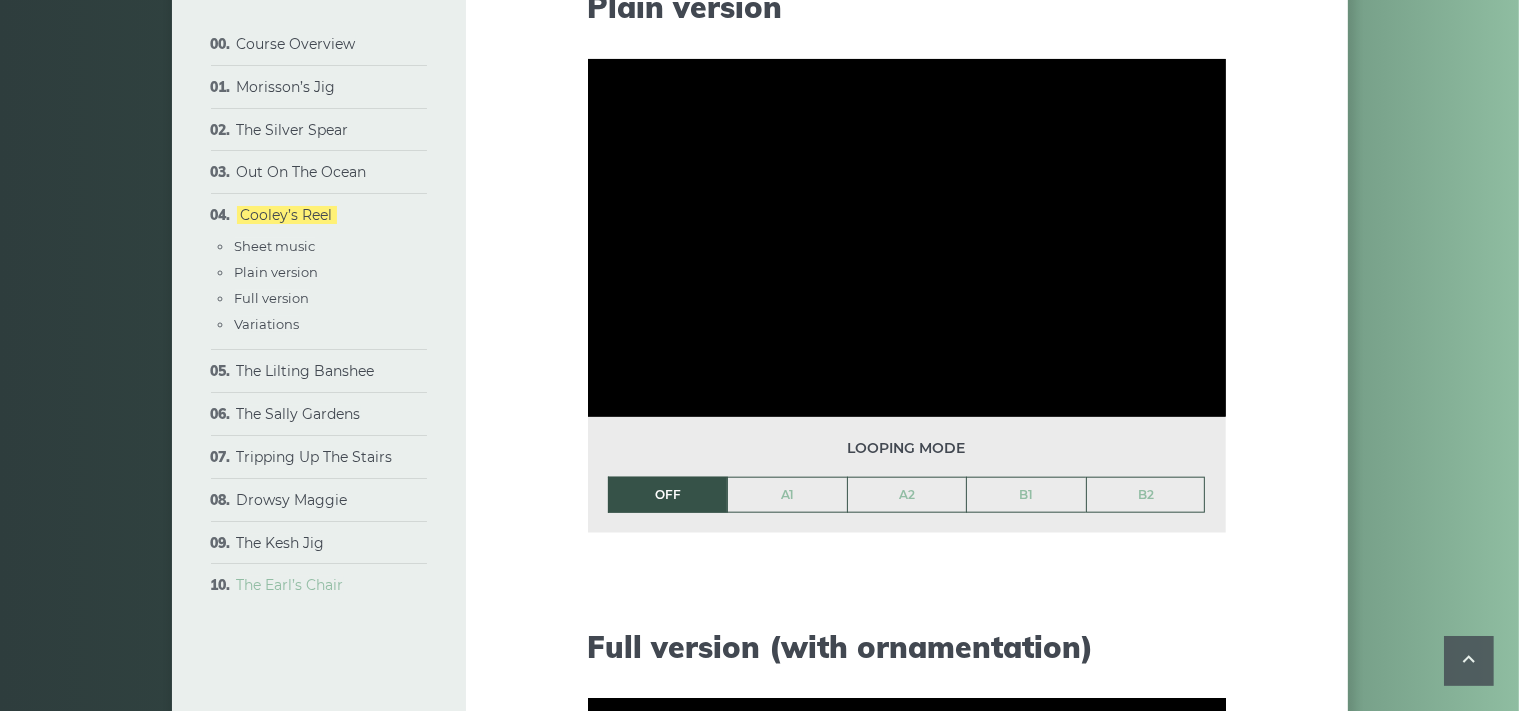 click on "The Earl’s Chair" at bounding box center (290, 585) 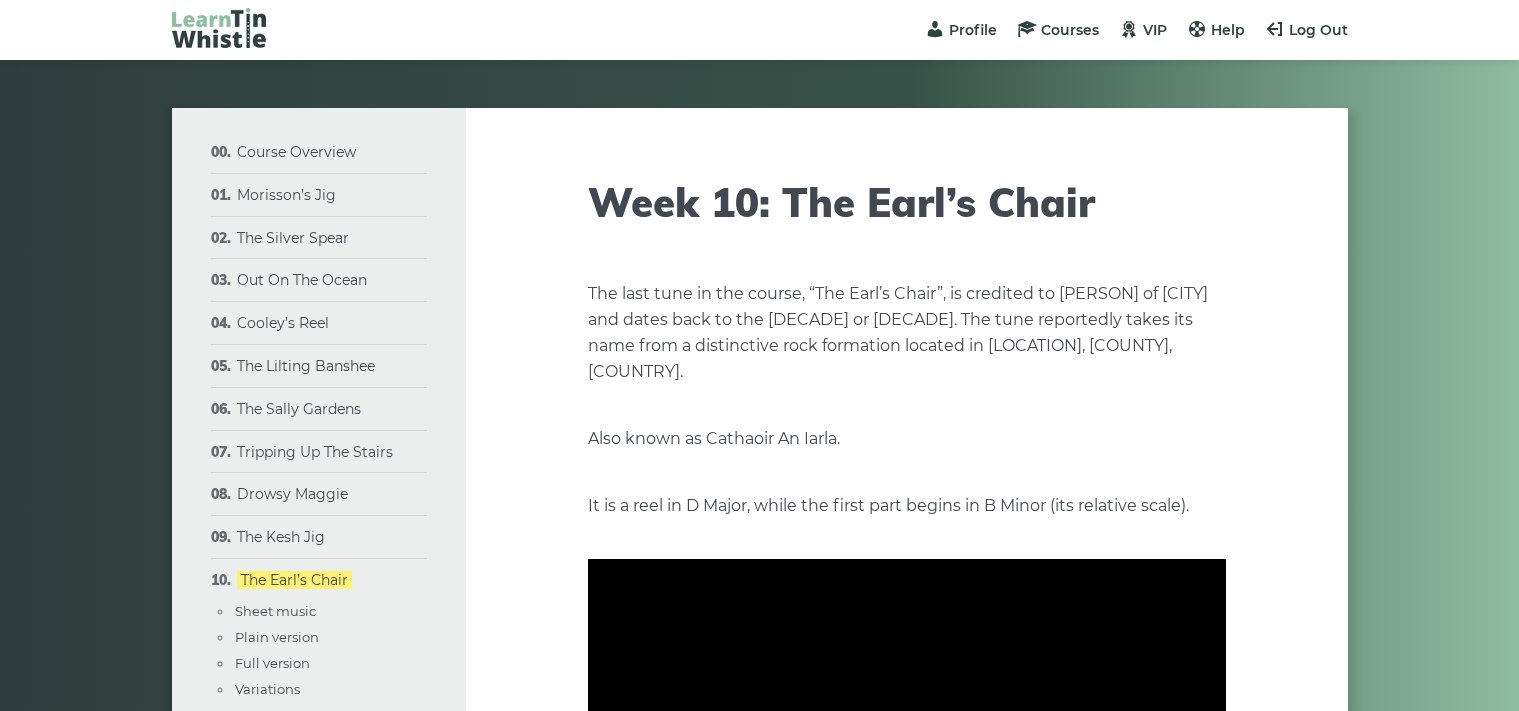 scroll, scrollTop: 0, scrollLeft: 0, axis: both 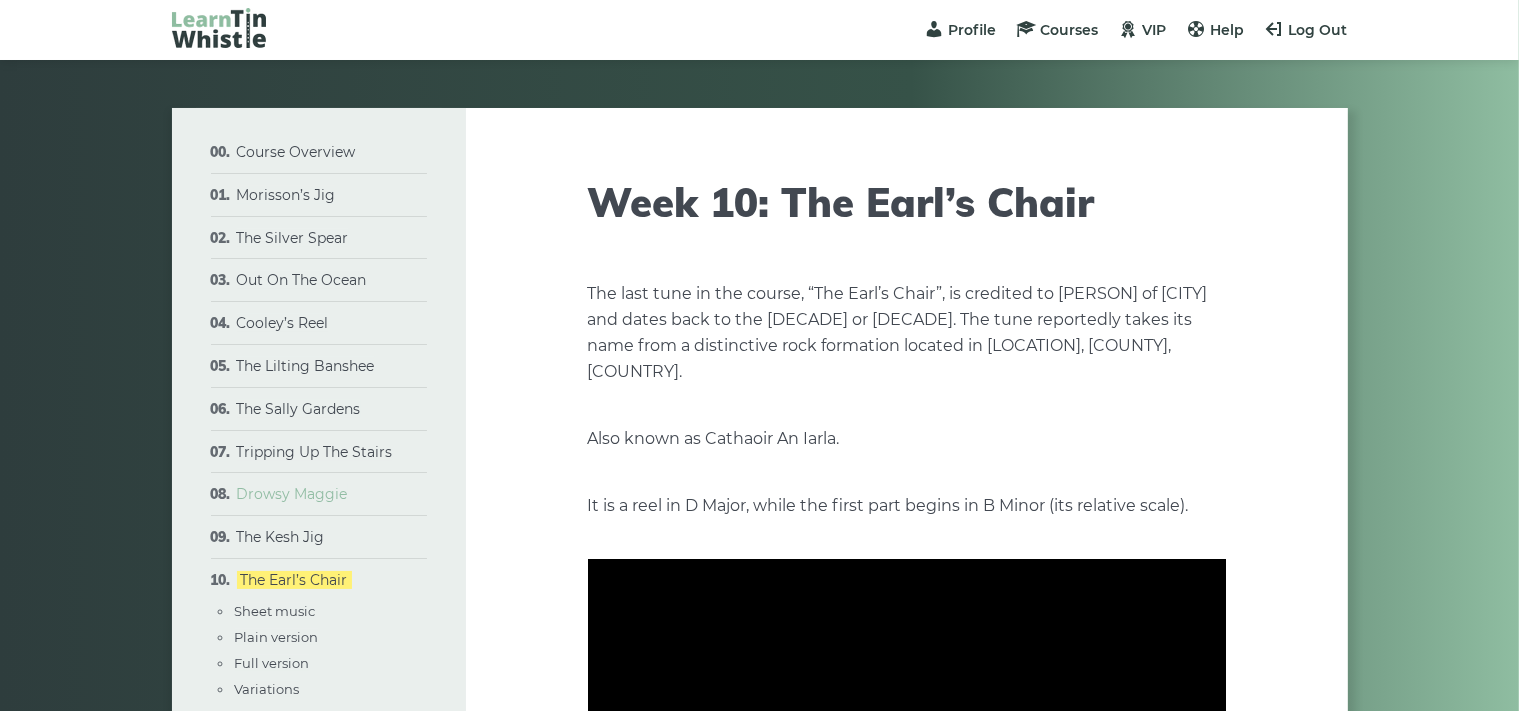 click on "Drowsy Maggie" at bounding box center (292, 494) 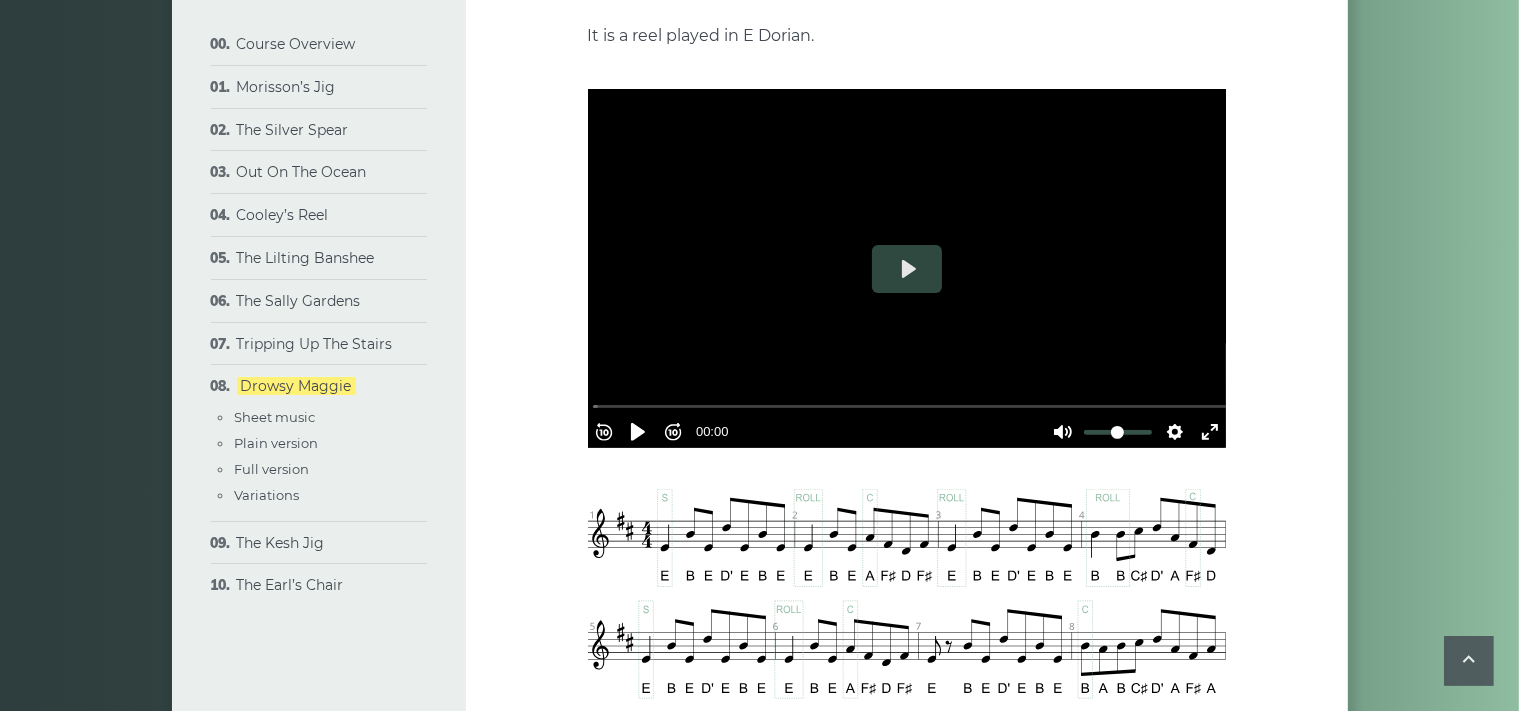 scroll, scrollTop: 528, scrollLeft: 0, axis: vertical 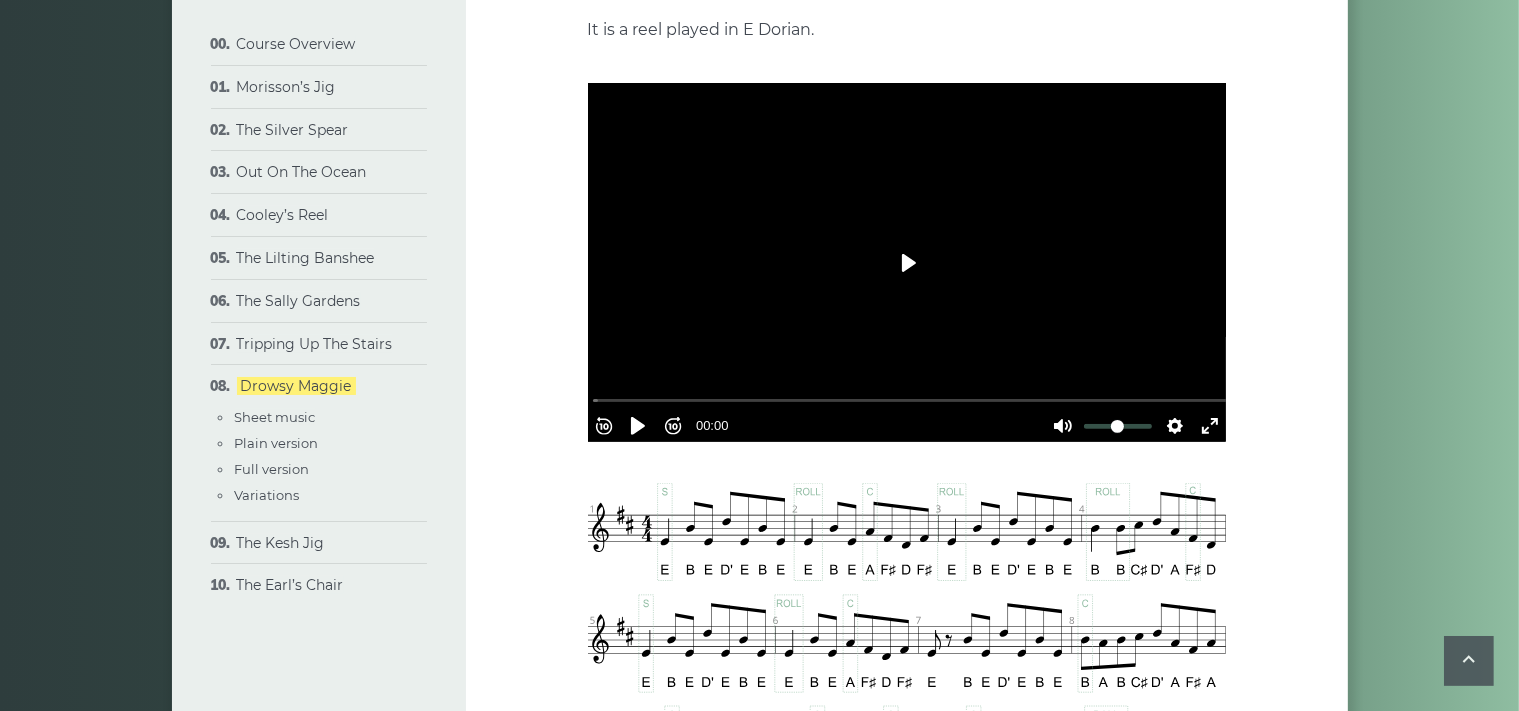 click on "Play" at bounding box center (907, 263) 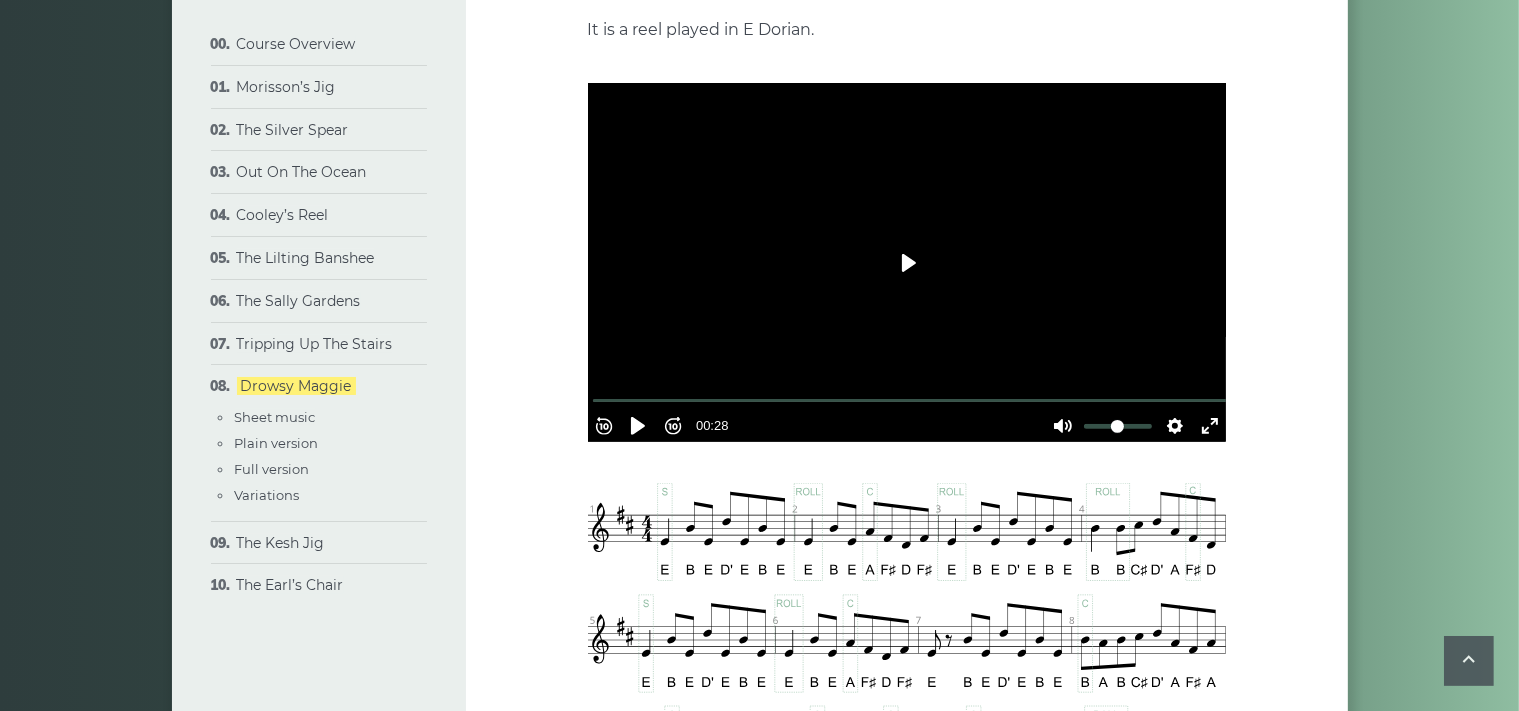 click on "Play" at bounding box center [907, 263] 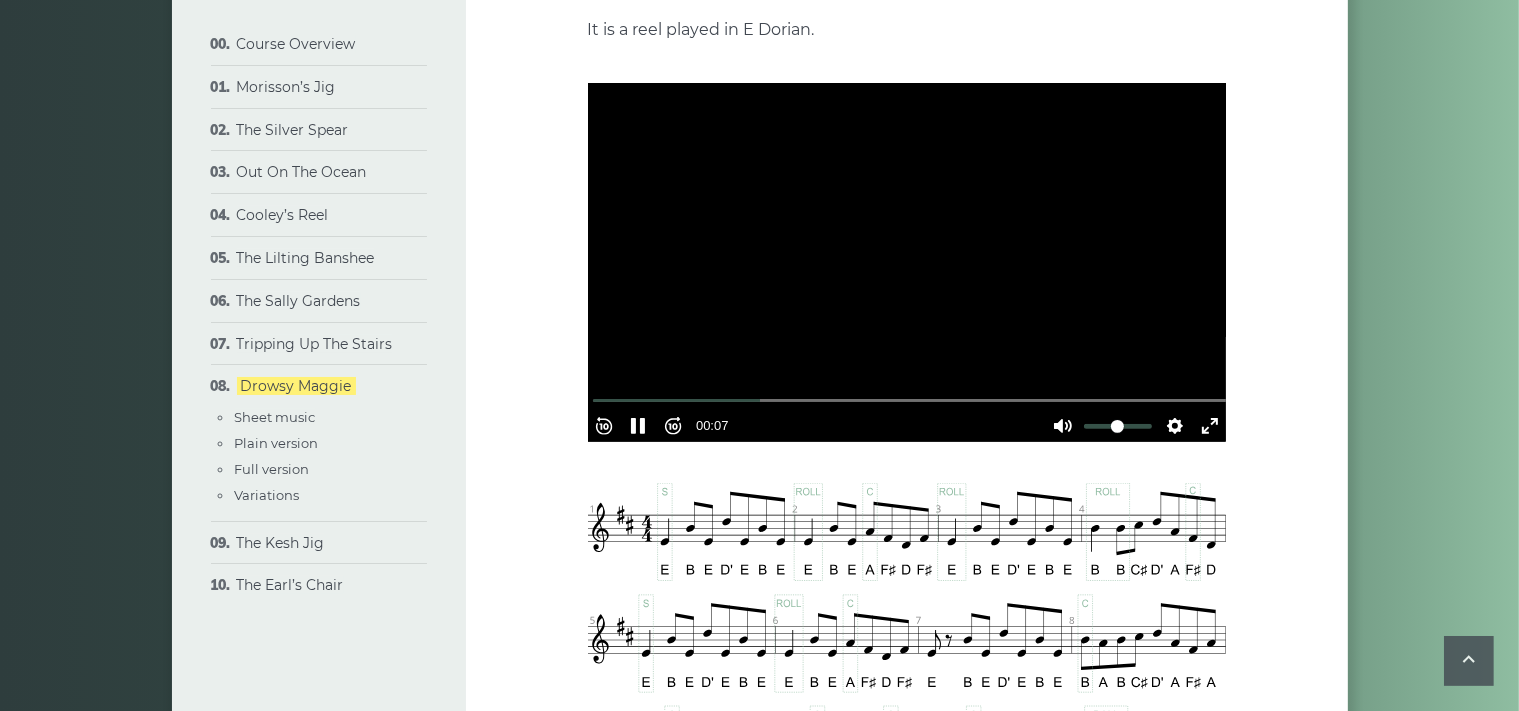type on "*****" 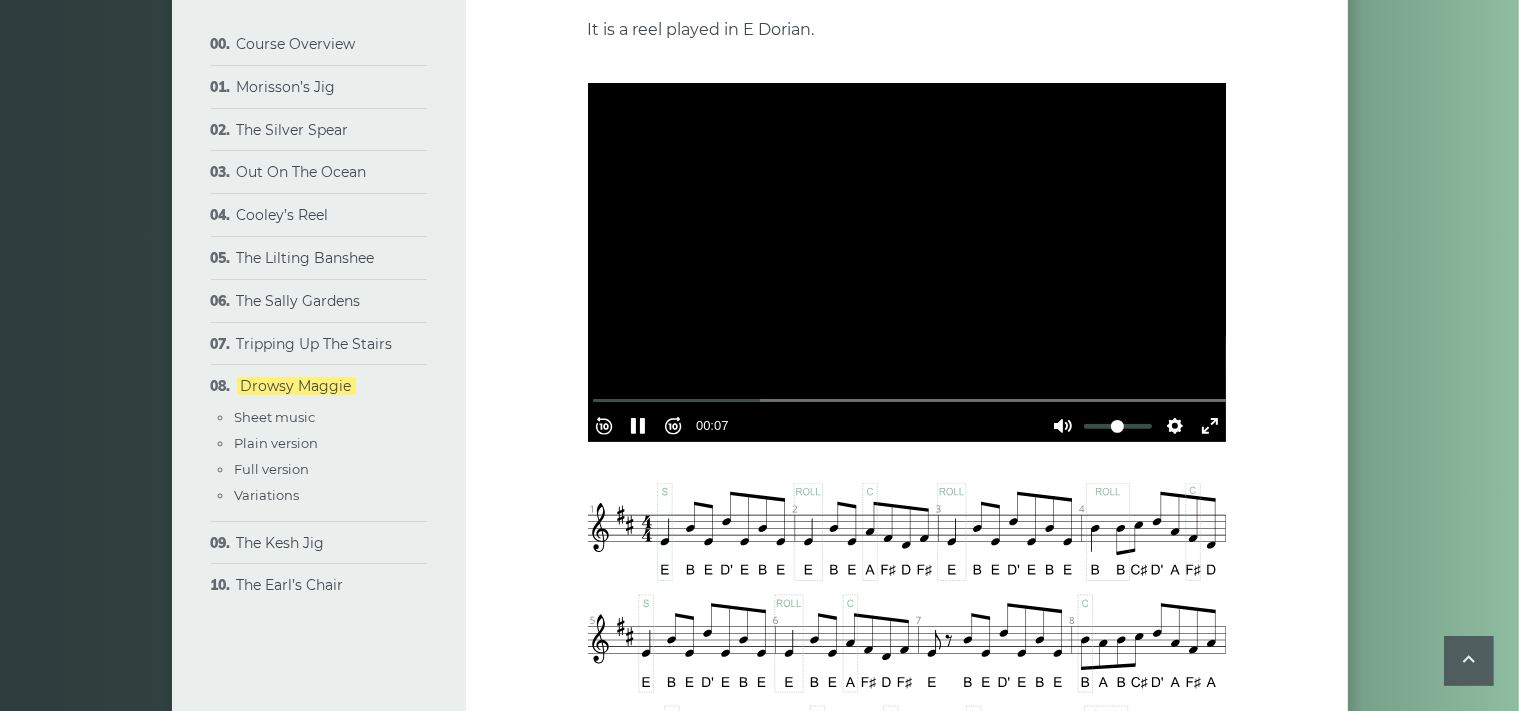 click at bounding box center (907, 262) 